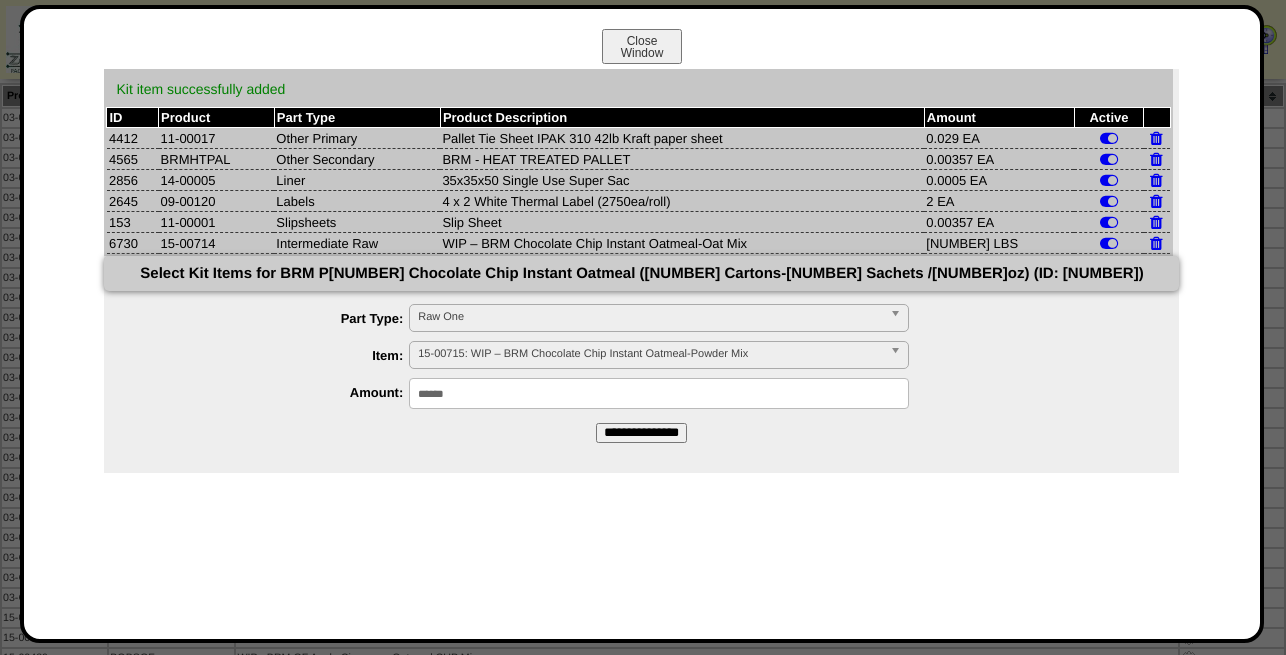 scroll, scrollTop: 179, scrollLeft: 0, axis: vertical 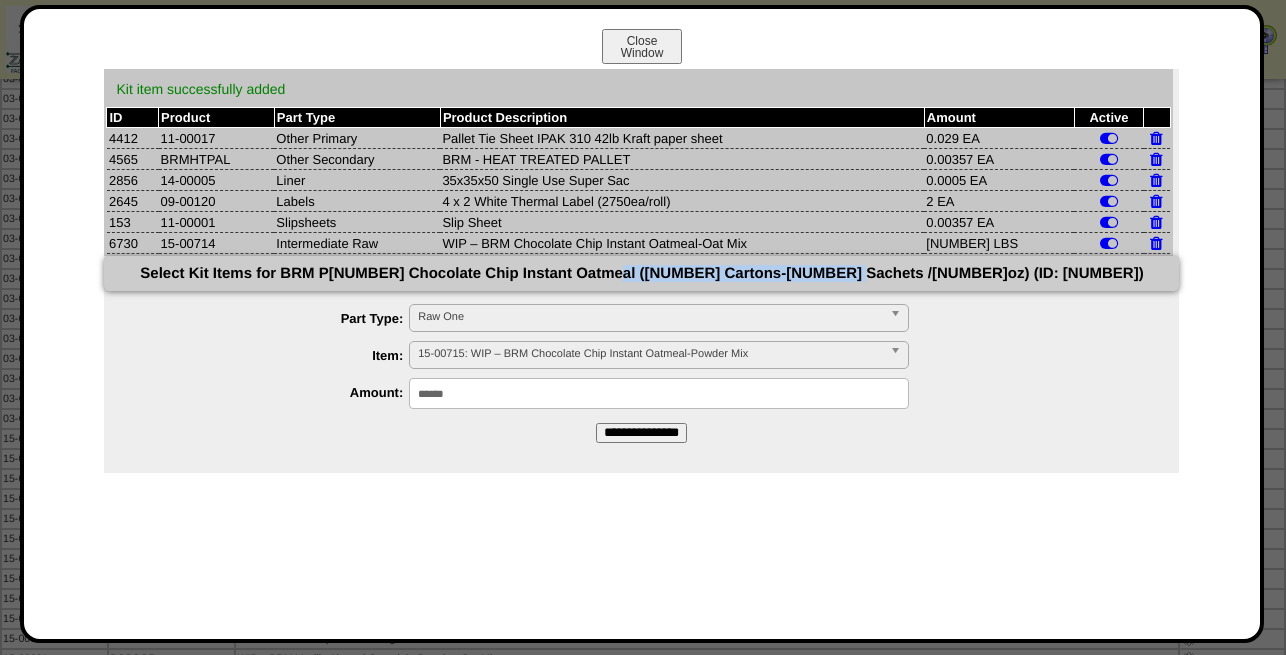 click on "**********" at bounding box center (641, 433) 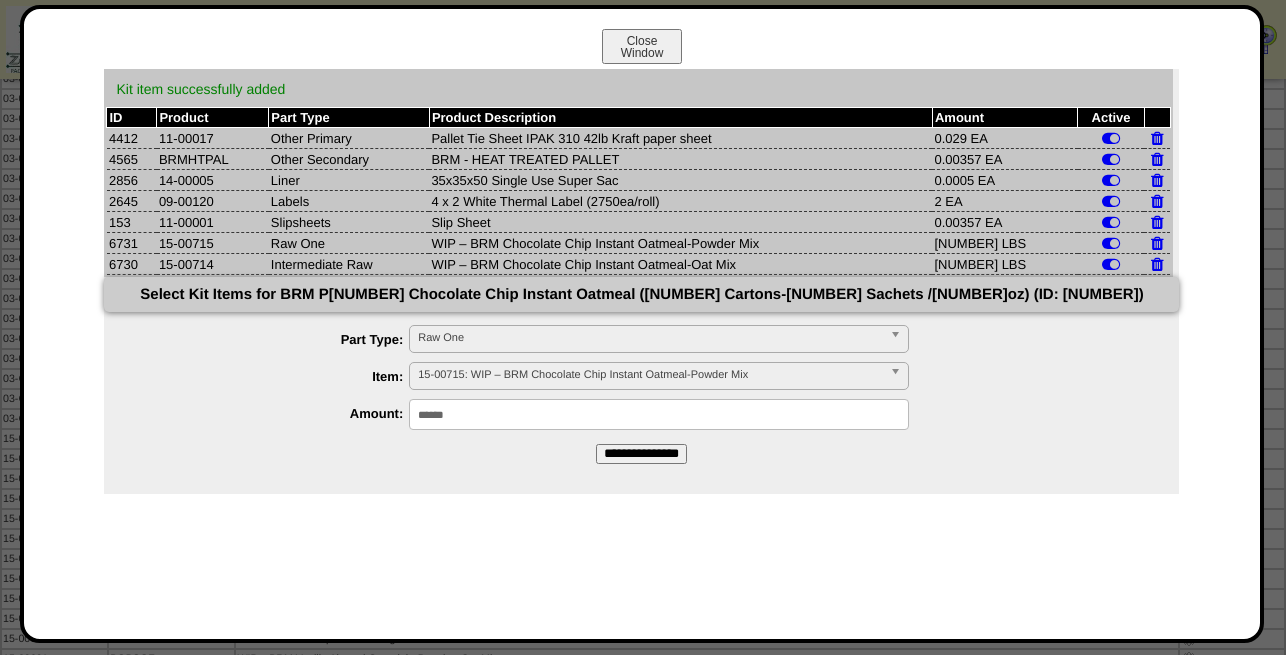 click on "Raw One" at bounding box center (650, 338) 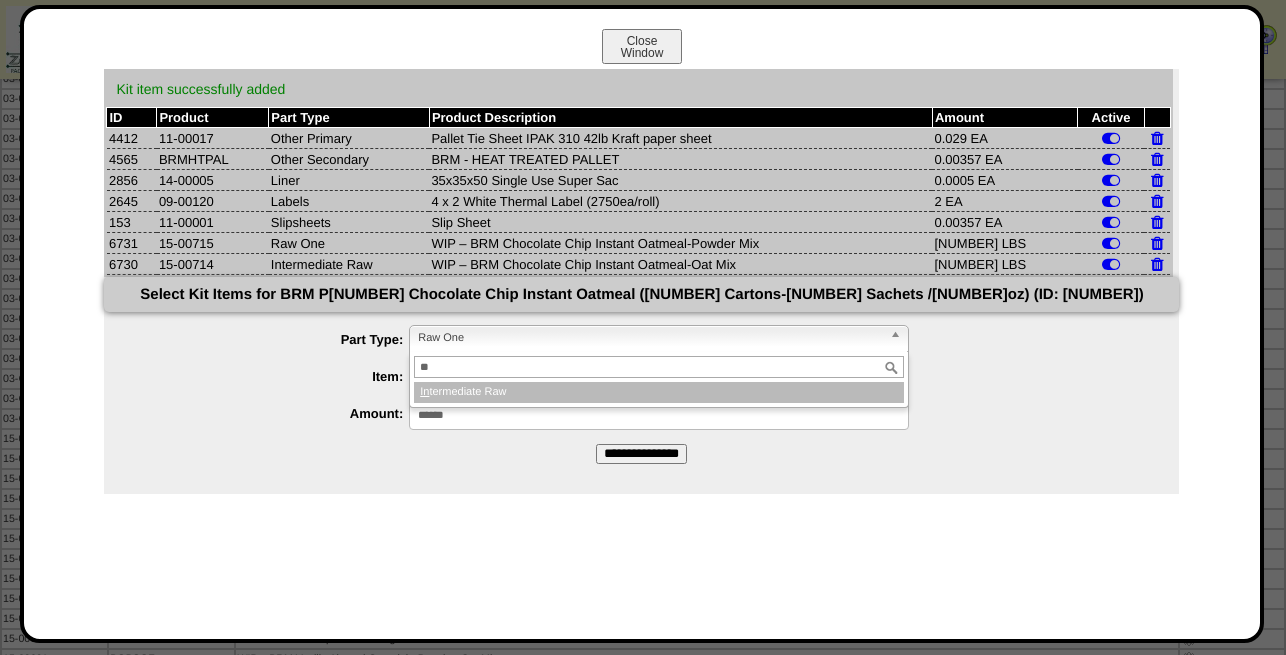 type on "**" 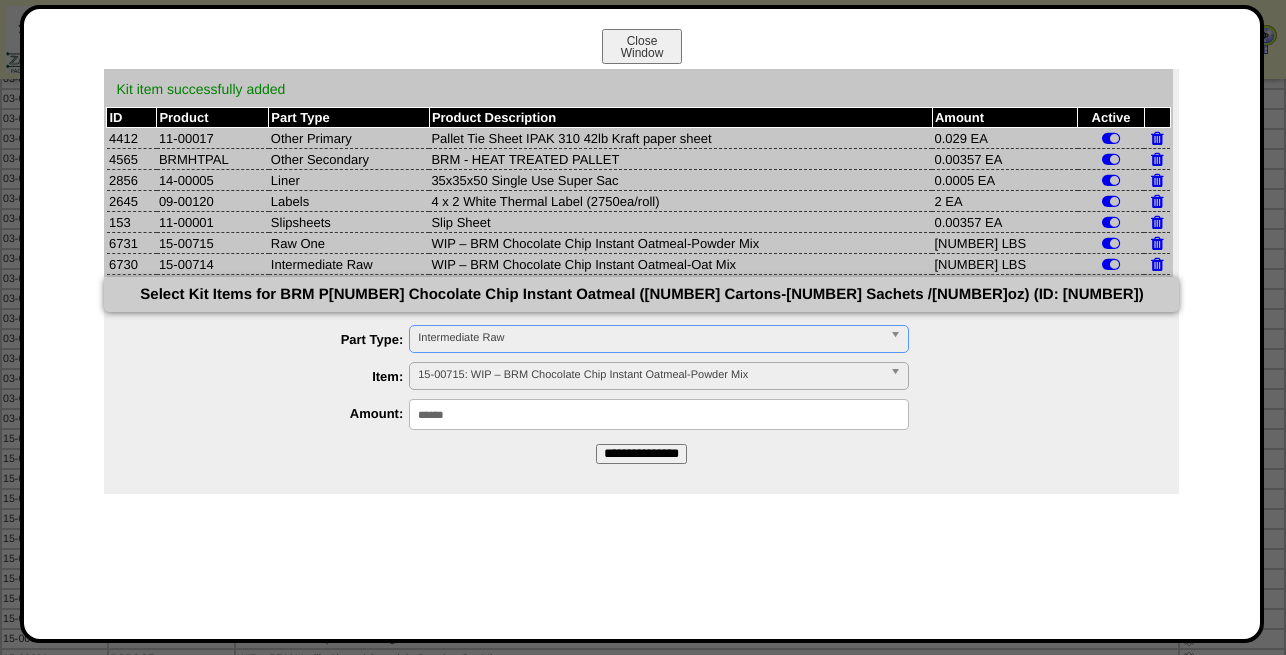 click on "15-00715: WIP – BRM Chocolate Chip Instant Oatmeal-Powder Mix" at bounding box center [650, 375] 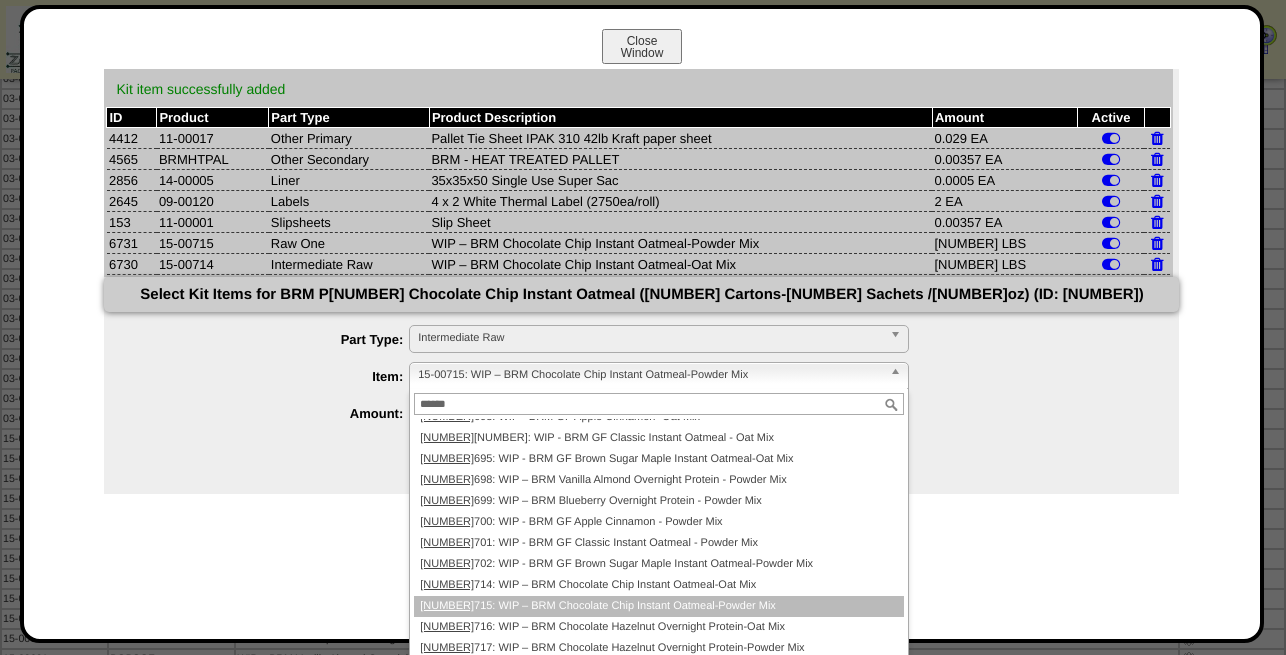 scroll, scrollTop: 0, scrollLeft: 0, axis: both 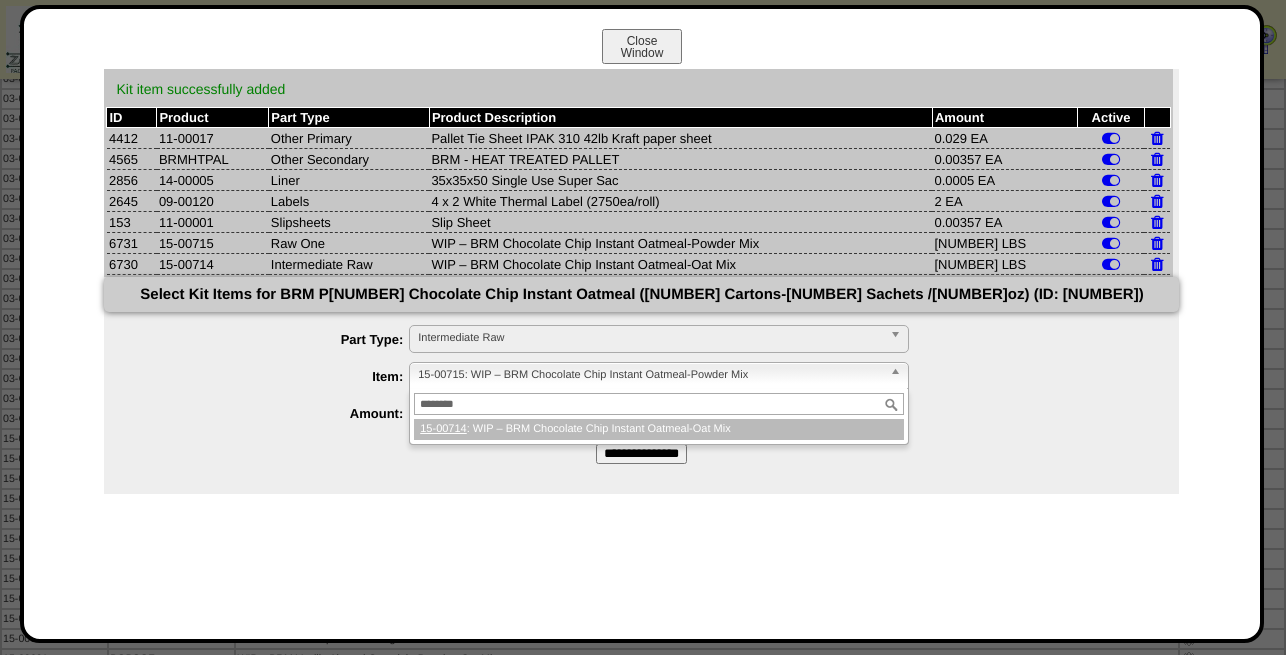type on "********" 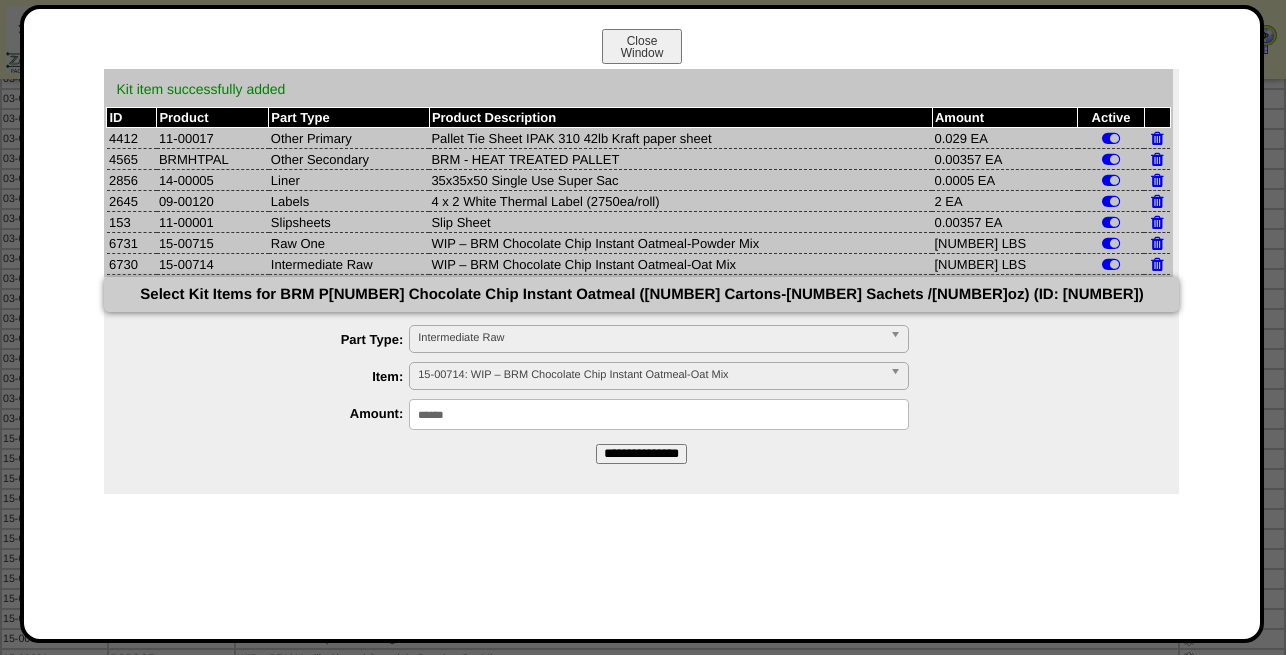 drag, startPoint x: 508, startPoint y: 420, endPoint x: 283, endPoint y: 426, distance: 225.07999 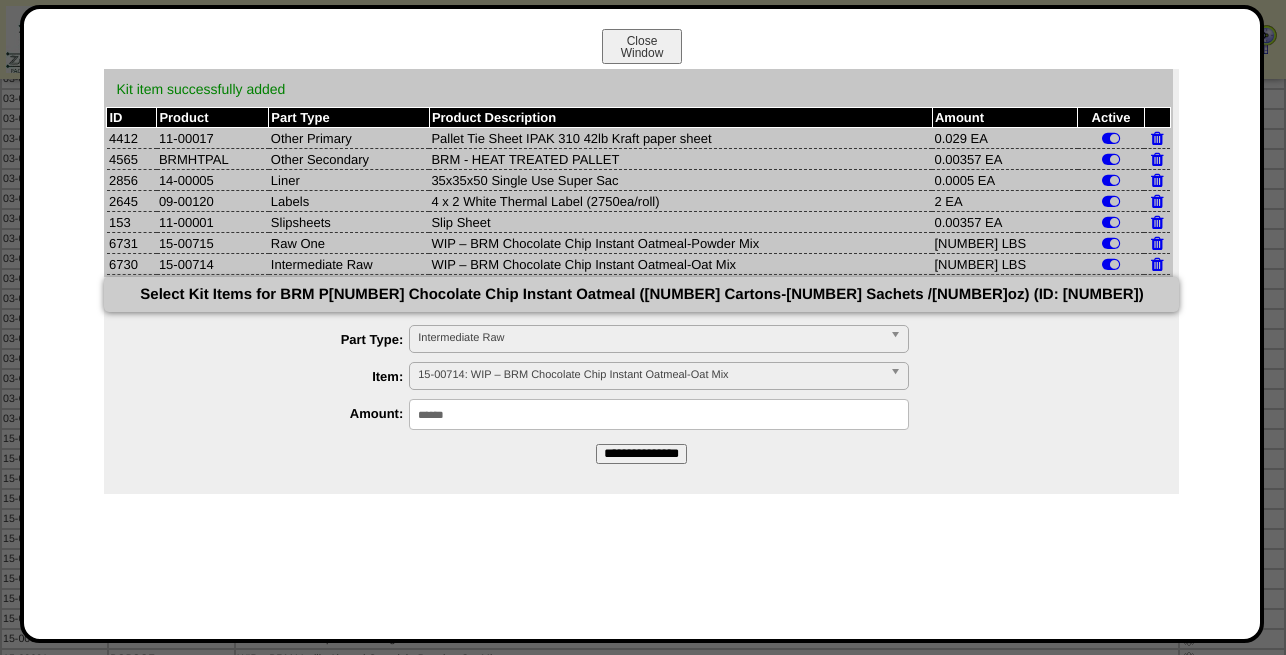type on "******" 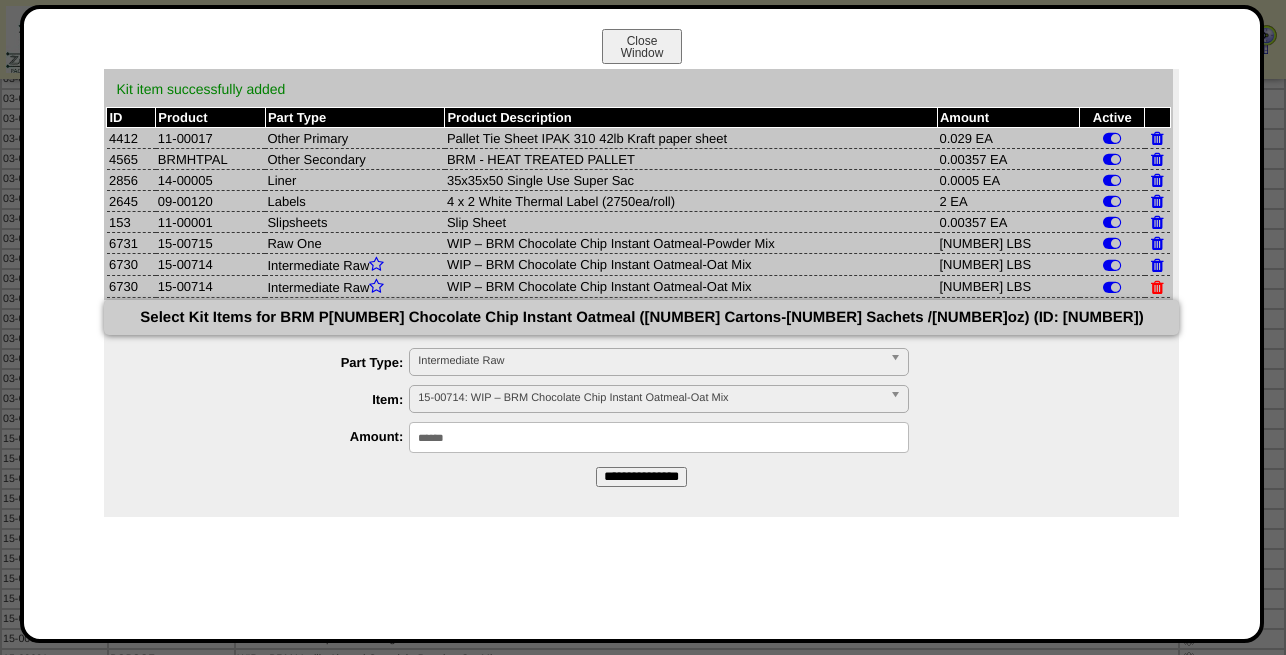 click at bounding box center [1157, 287] 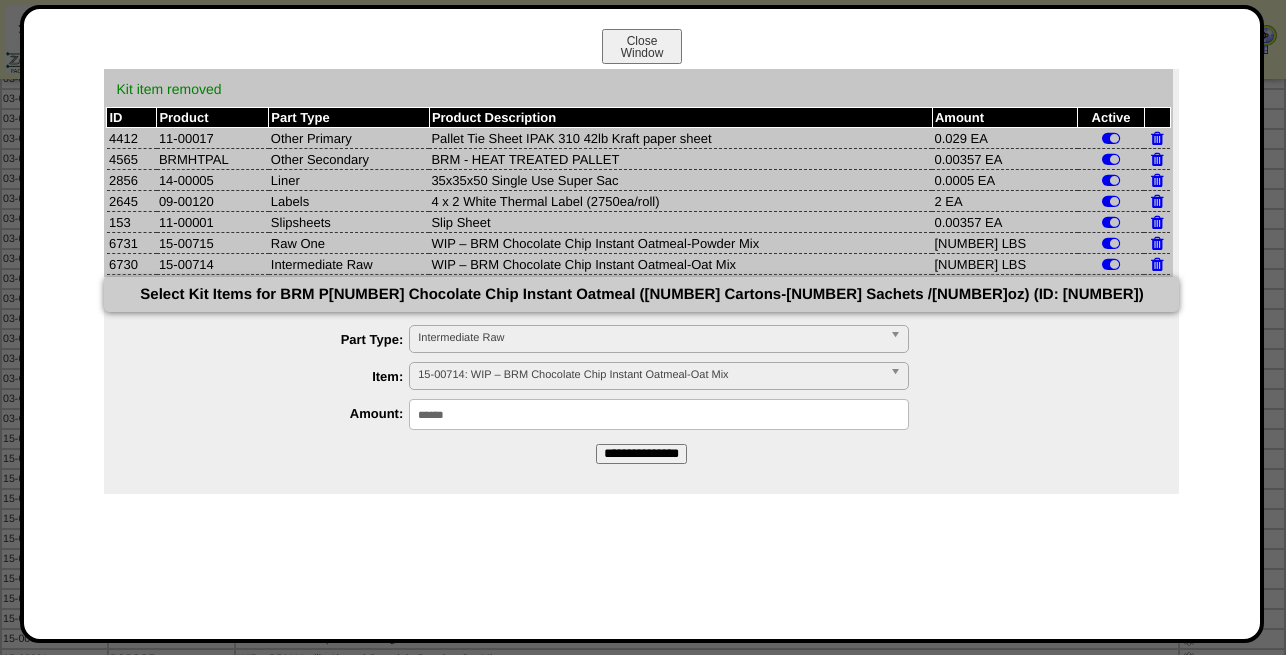 click on "Intermediate Raw" at bounding box center [650, 338] 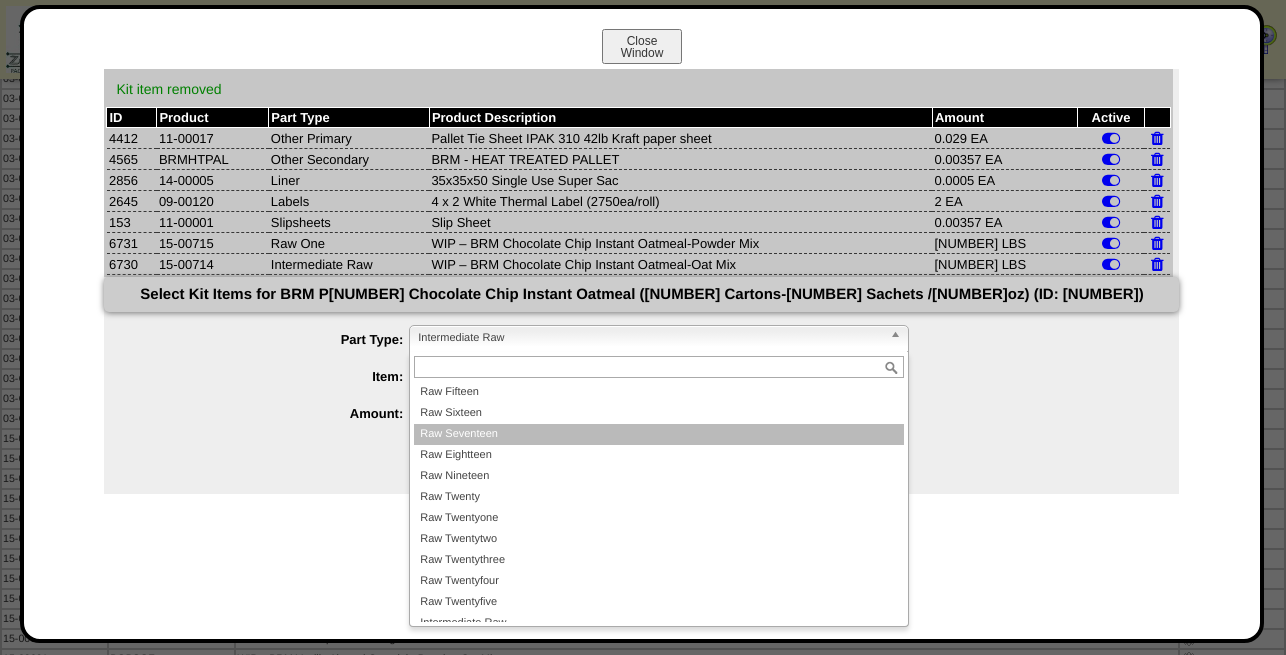 scroll, scrollTop: 0, scrollLeft: 0, axis: both 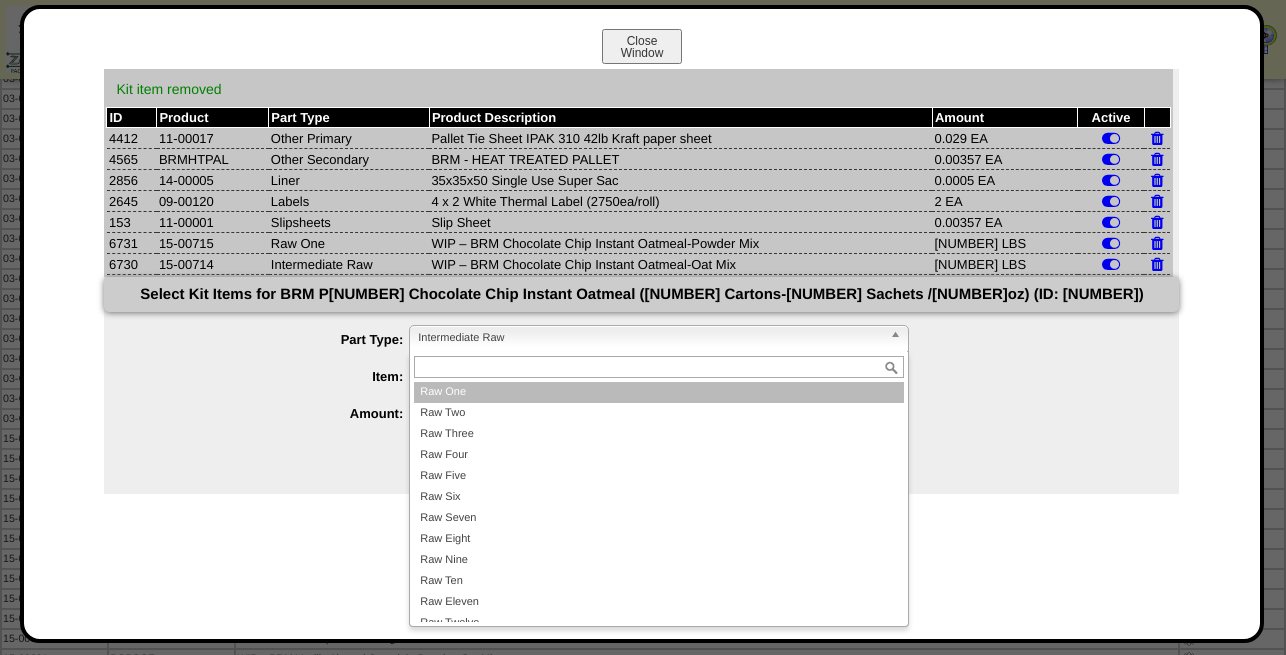 click on "Raw One" at bounding box center (659, 392) 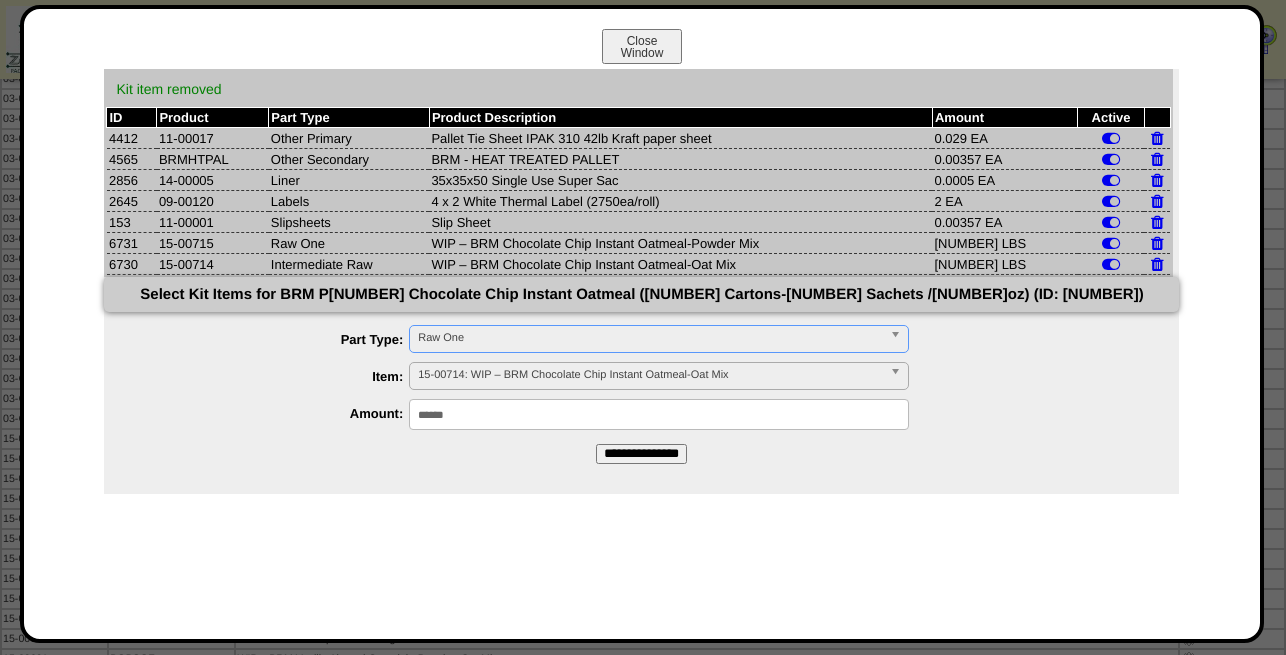 click on "15-00714: WIP – BRM Chocolate Chip Instant Oatmeal-Oat Mix" at bounding box center [650, 375] 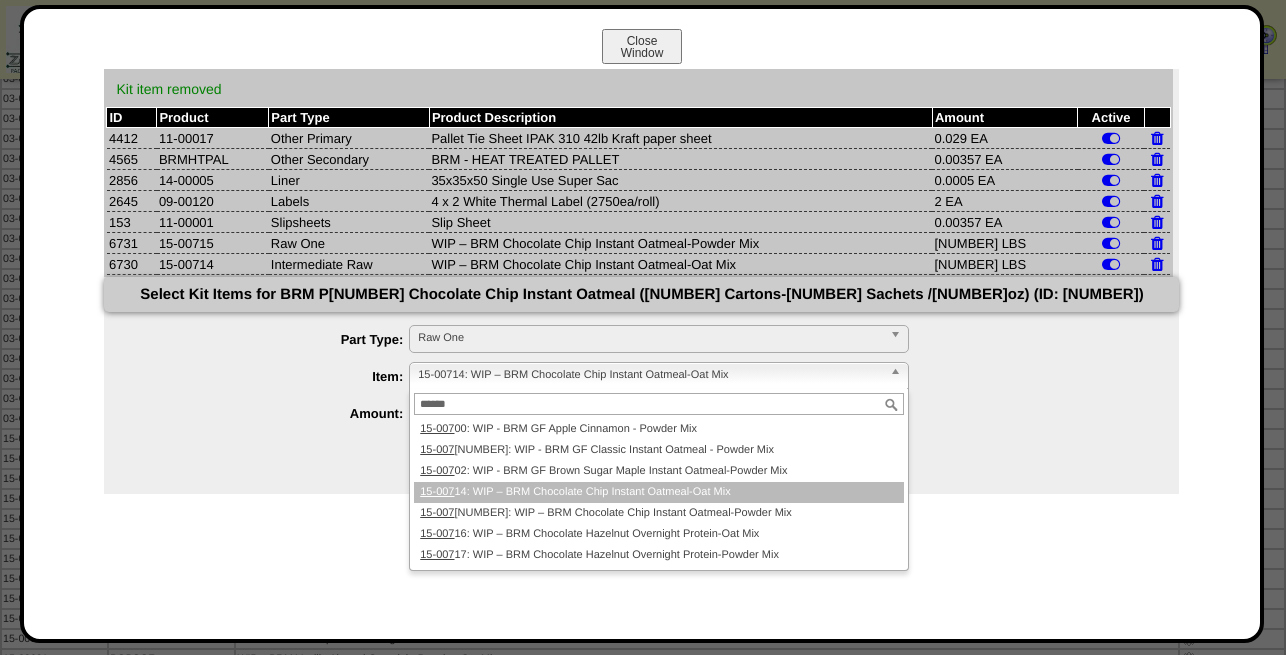 scroll, scrollTop: 0, scrollLeft: 0, axis: both 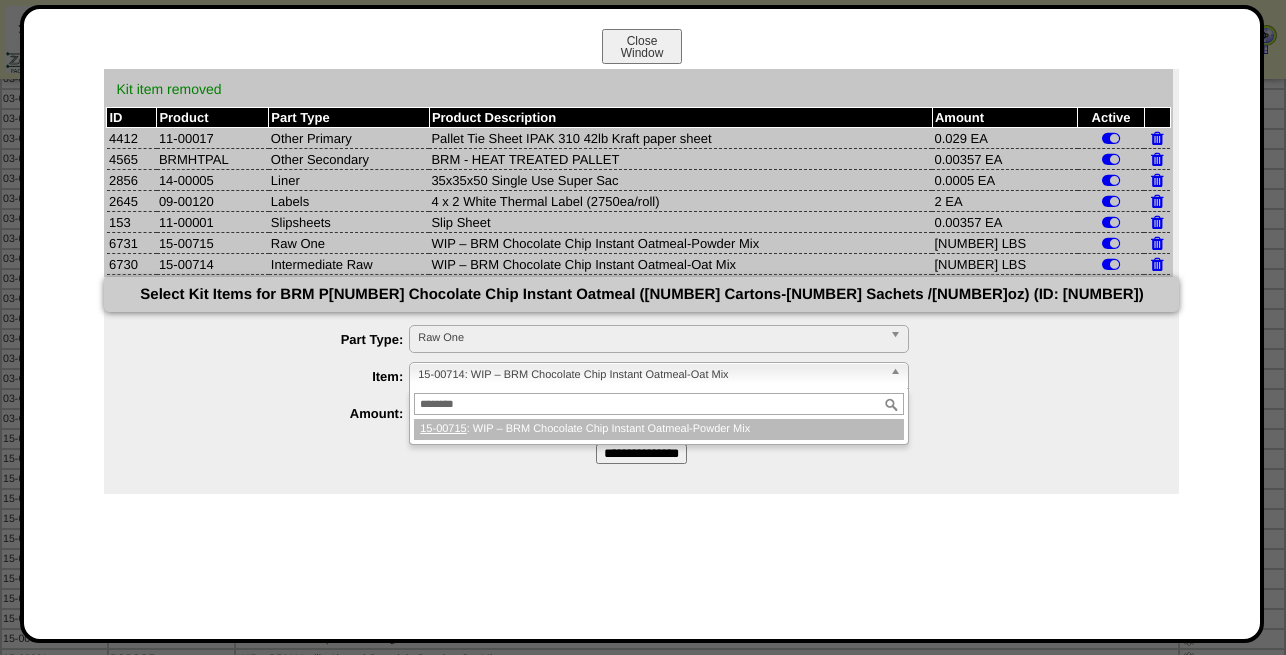 type on "********" 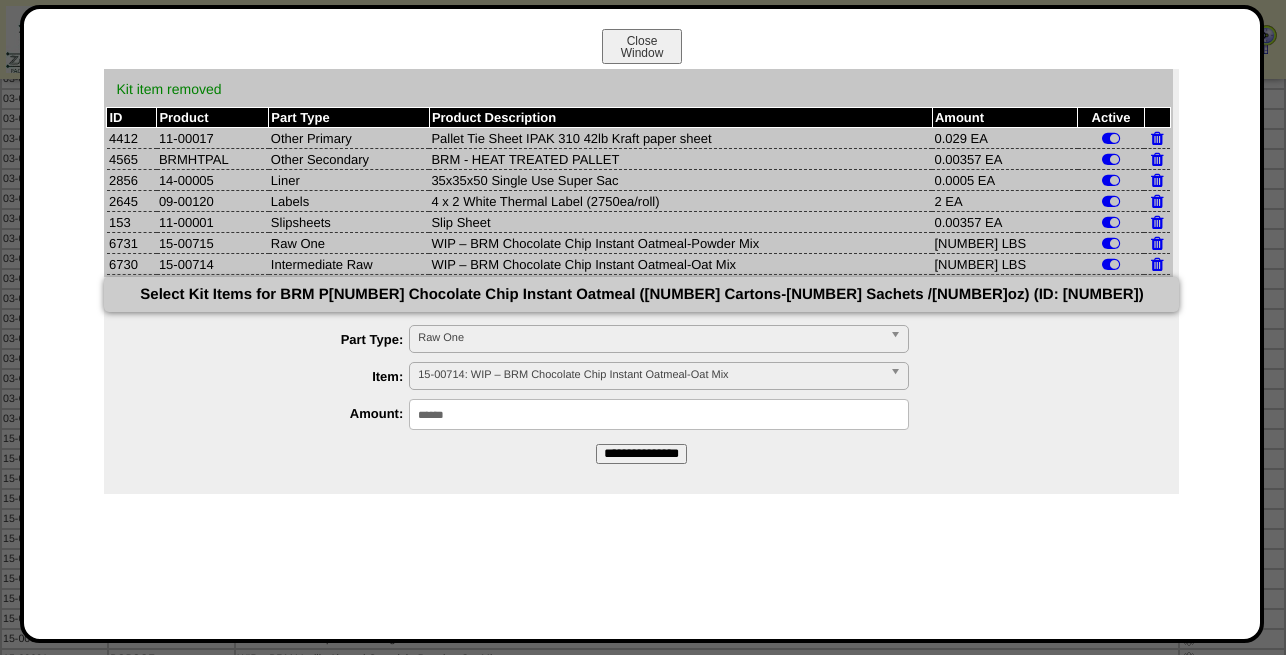 drag, startPoint x: 471, startPoint y: 412, endPoint x: 283, endPoint y: 413, distance: 188.00266 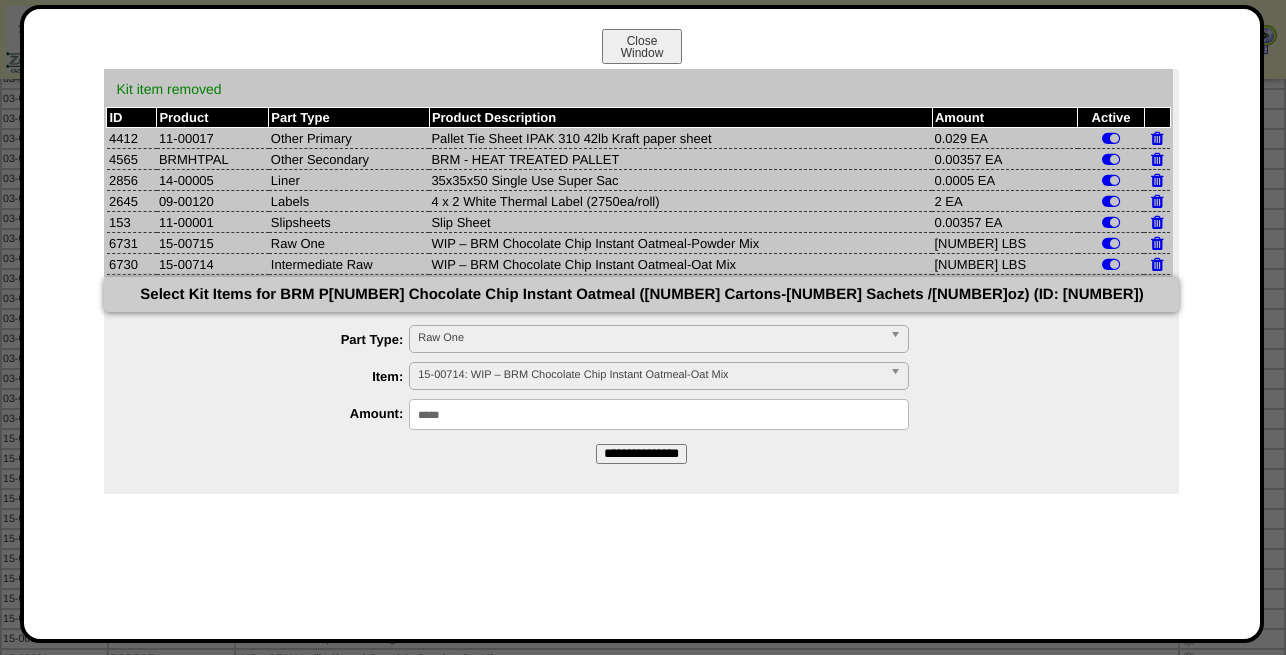type on "*****" 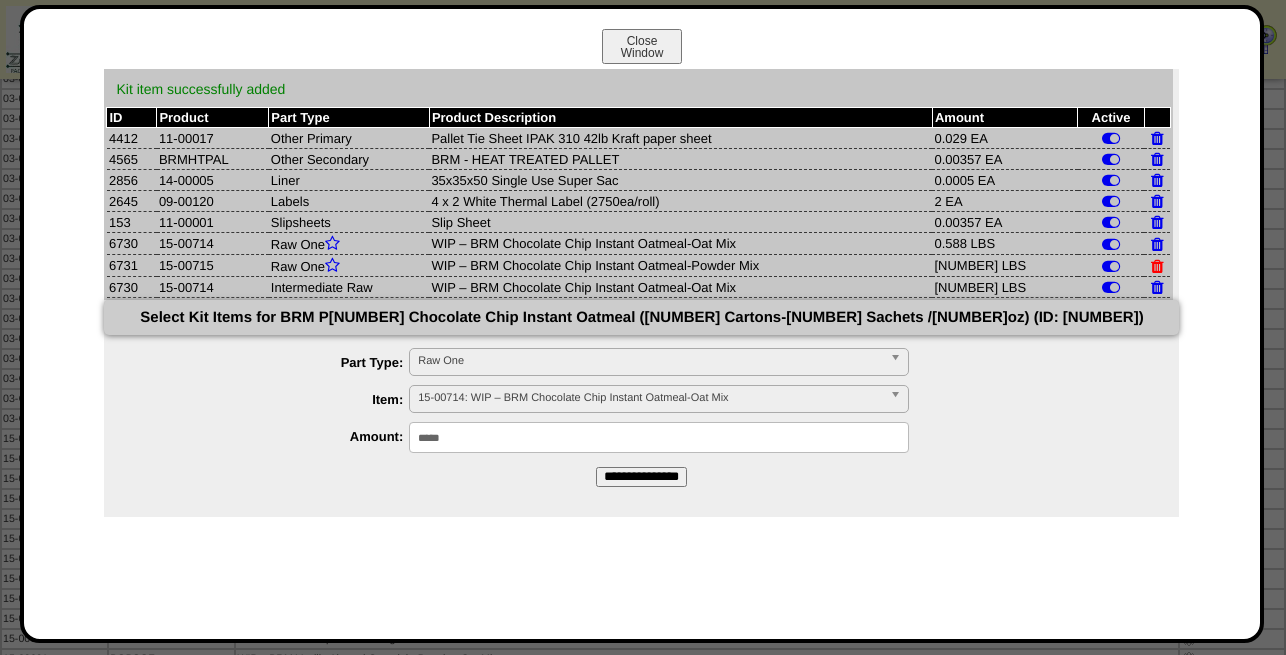 click at bounding box center [1157, 266] 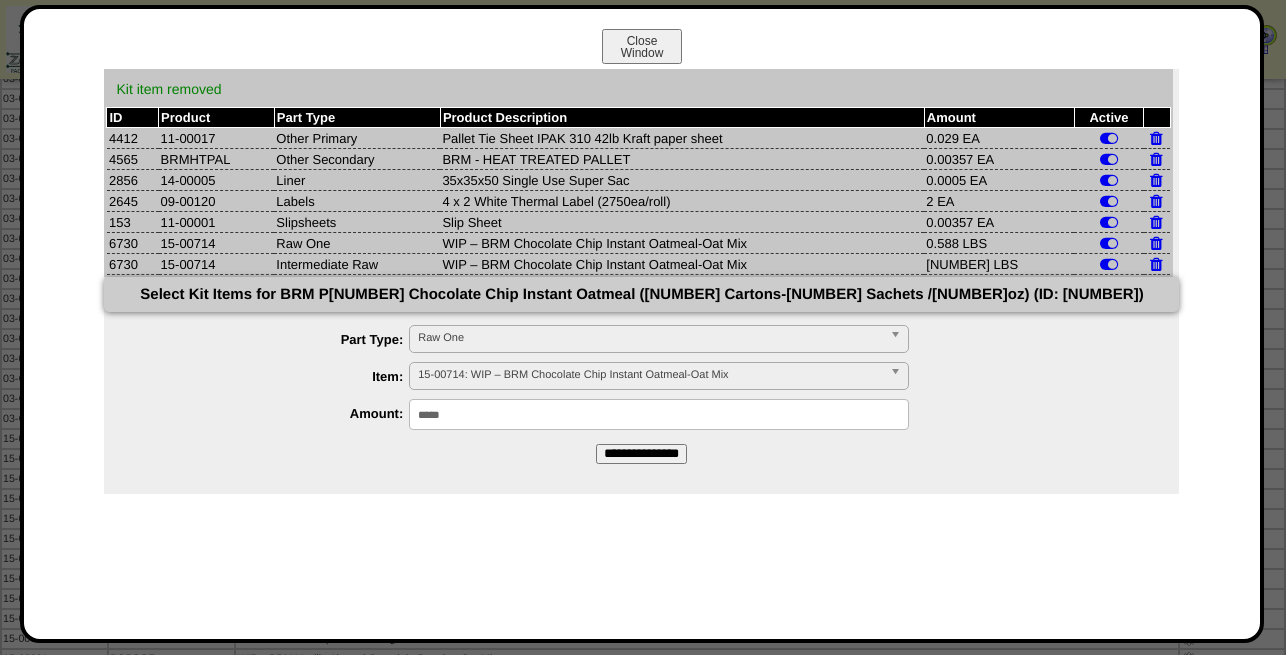 click on "Raw One" at bounding box center (650, 338) 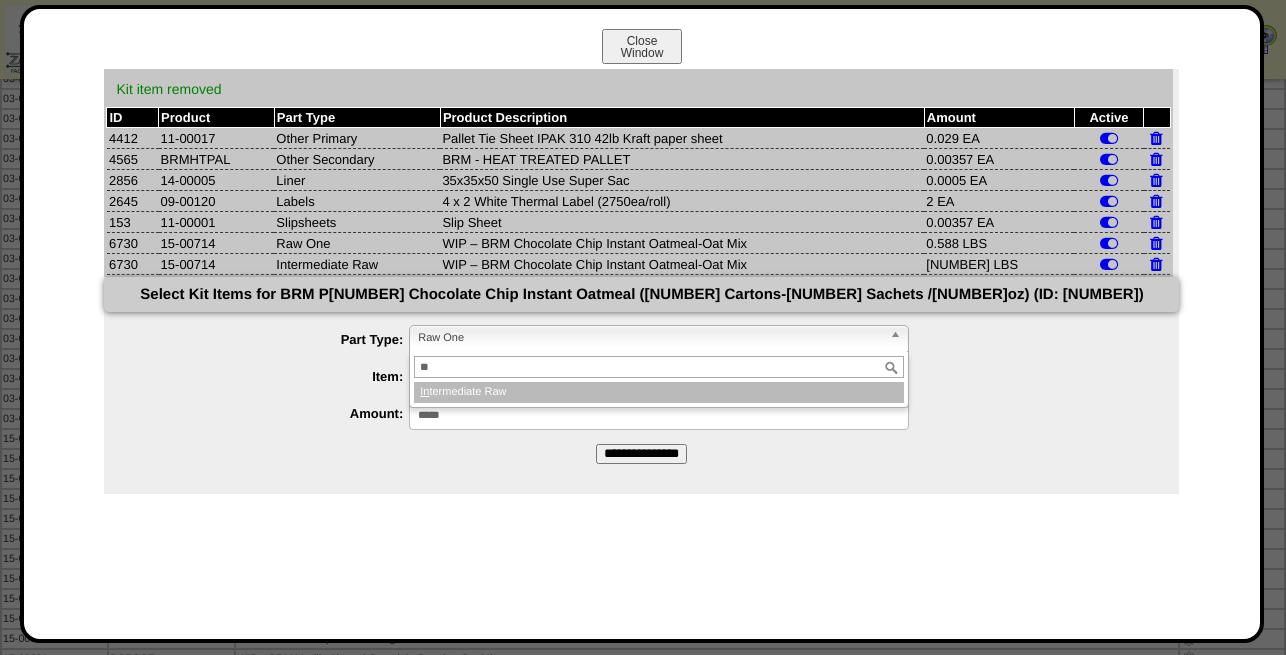 type on "**" 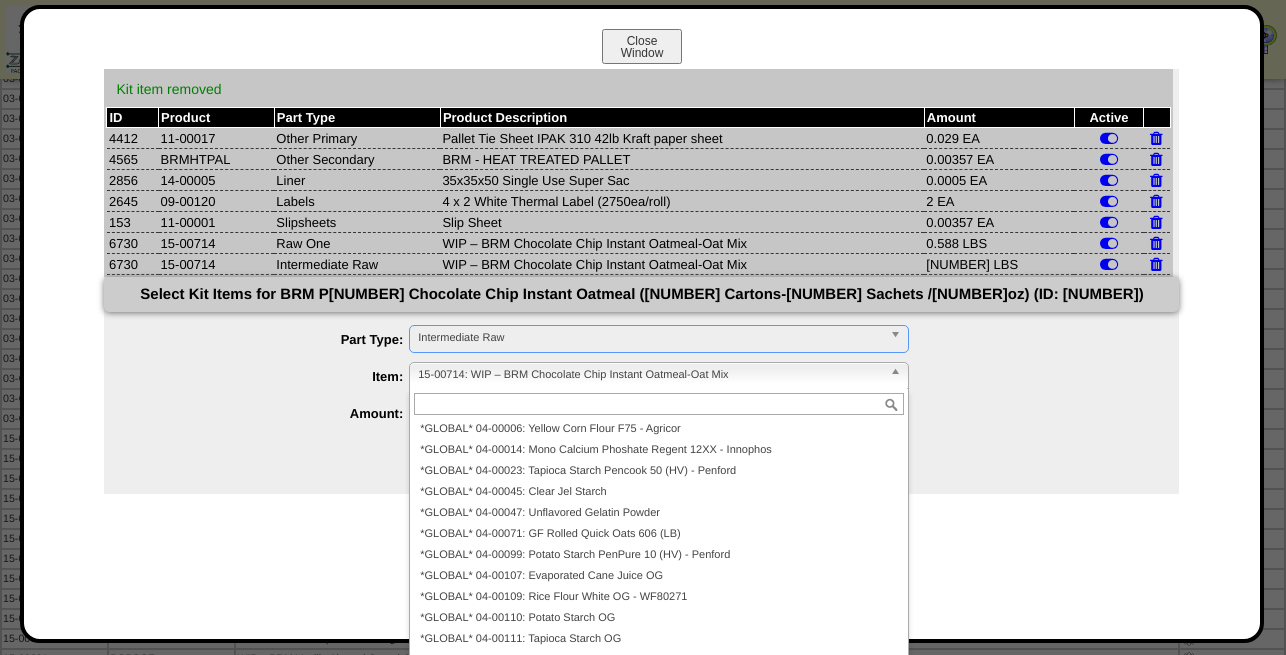 click on "15-00714: WIP – BRM Chocolate Chip Instant Oatmeal-Oat Mix" at bounding box center (650, 375) 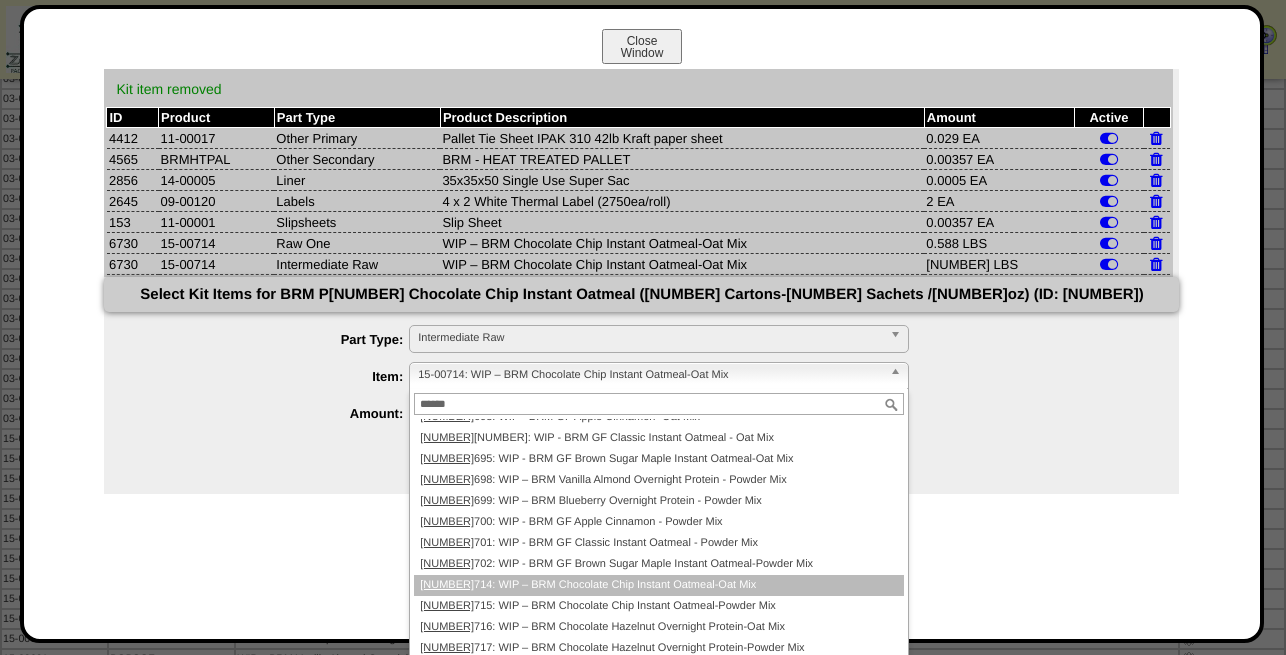 scroll, scrollTop: 0, scrollLeft: 0, axis: both 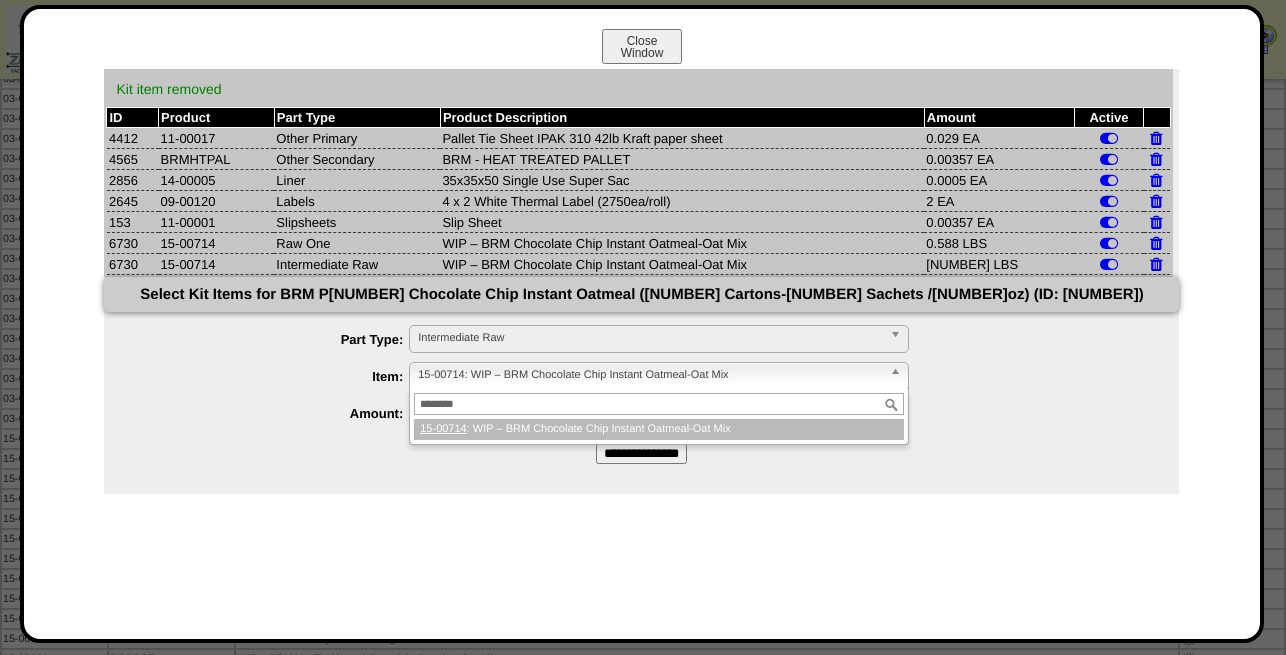 type on "********" 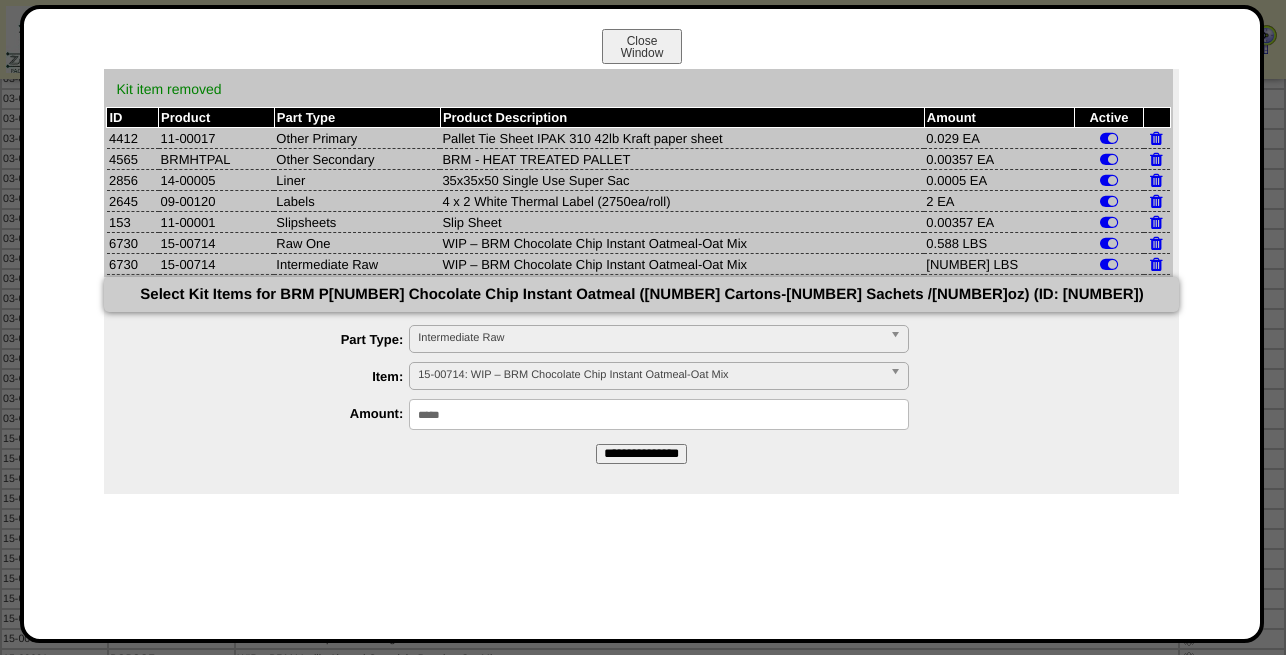 click on "*****" at bounding box center [659, 414] 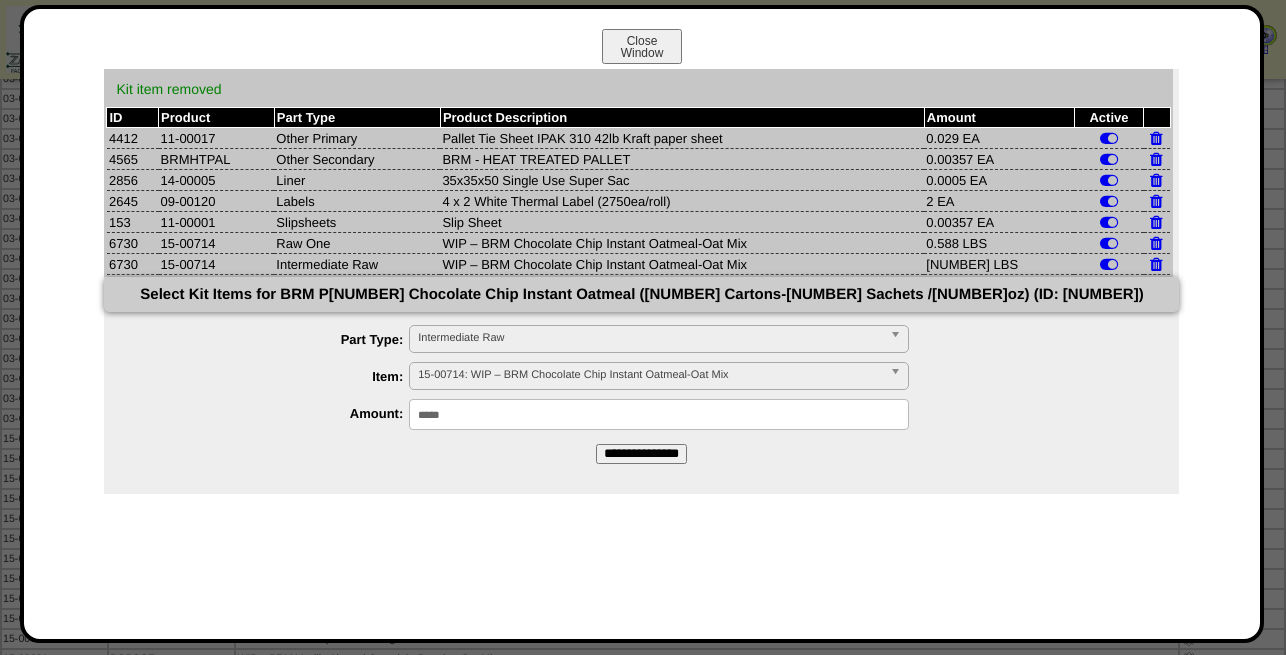 type on "*****" 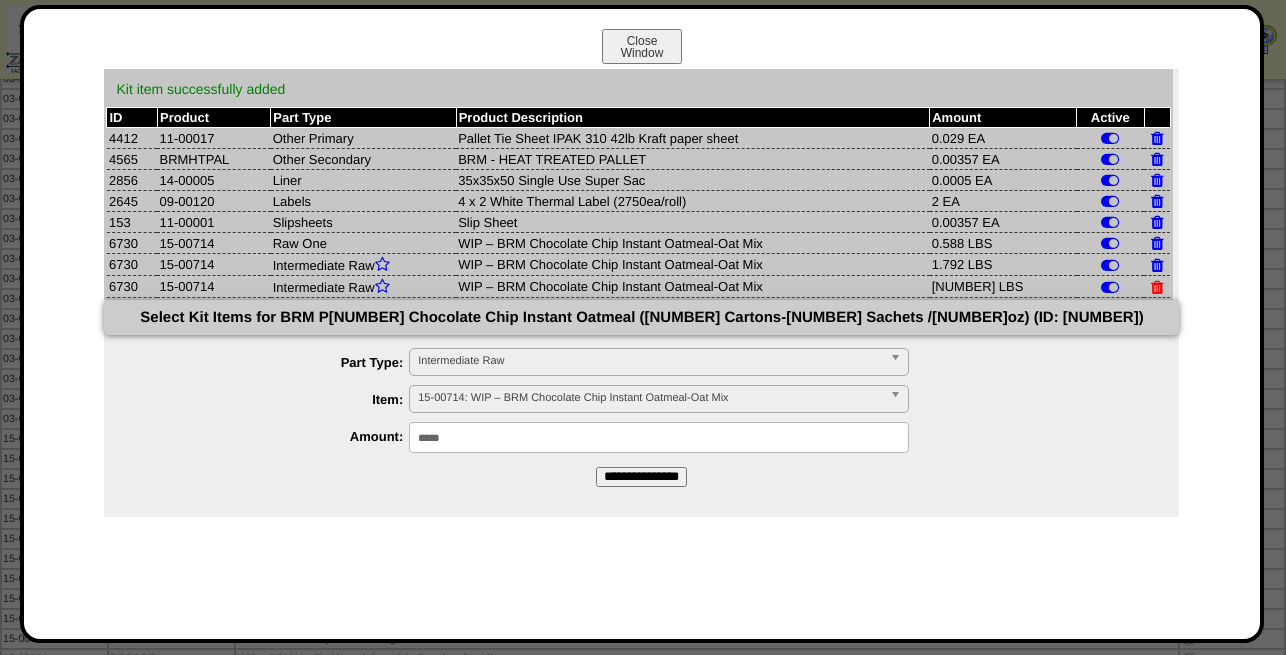 click at bounding box center (1157, 287) 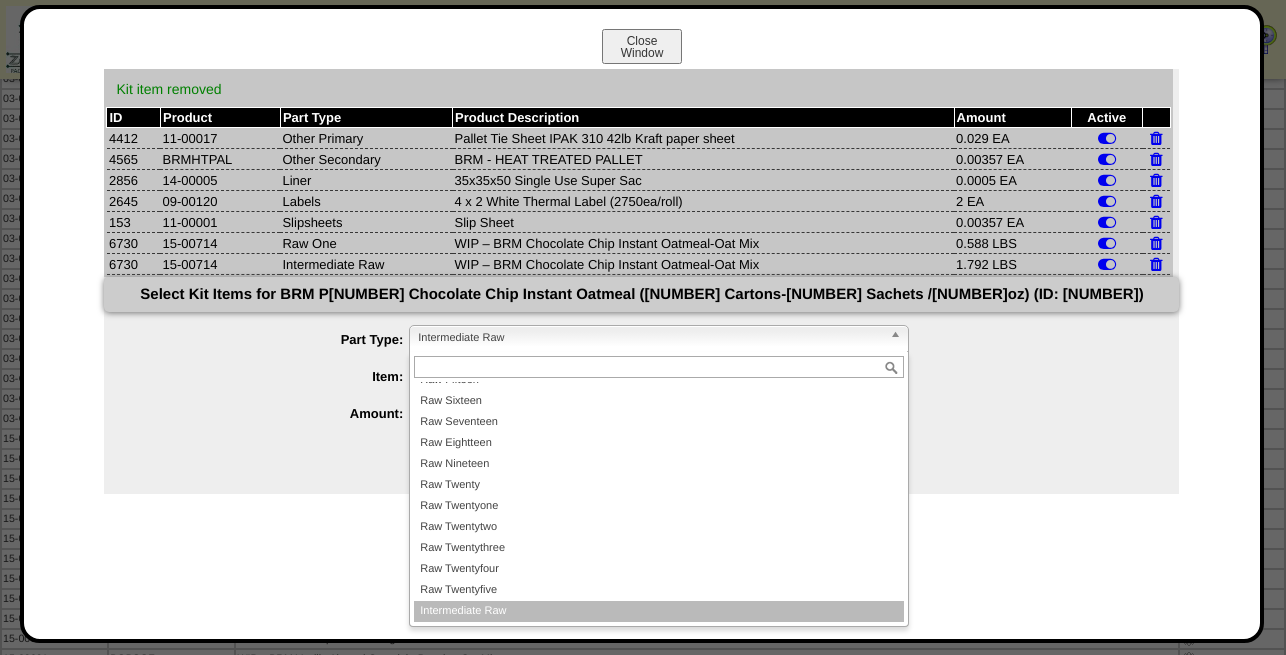 click on "Intermediate Raw" at bounding box center [650, 338] 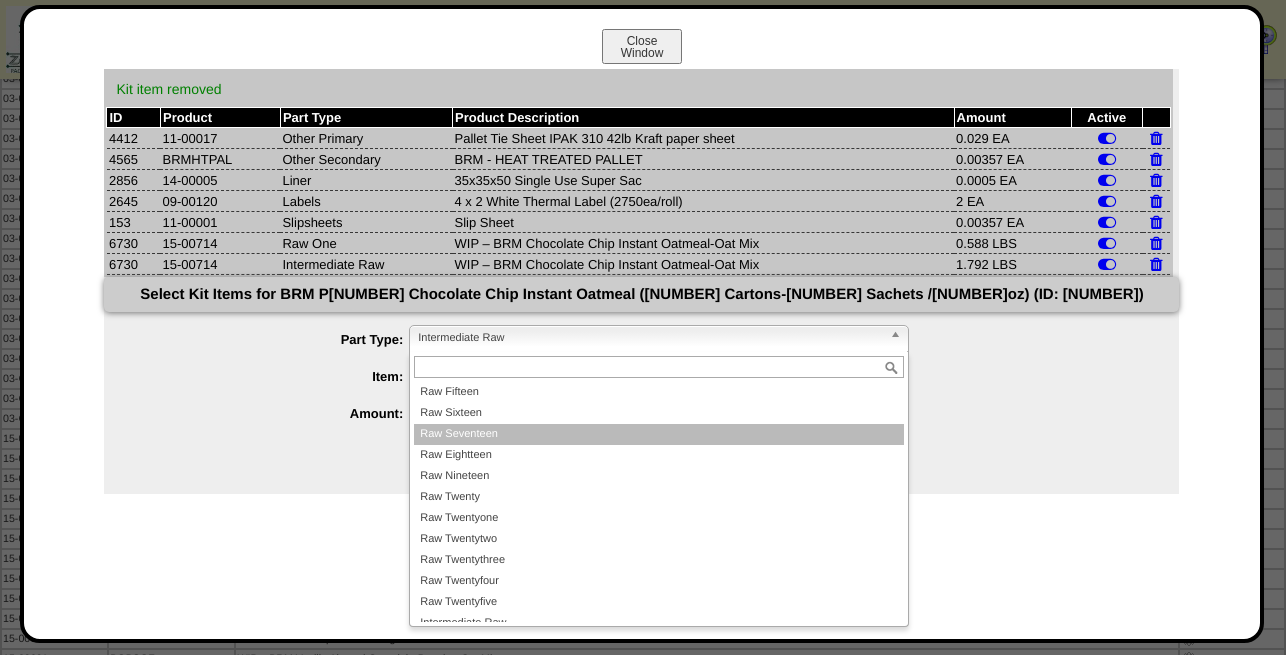 scroll, scrollTop: 0, scrollLeft: 0, axis: both 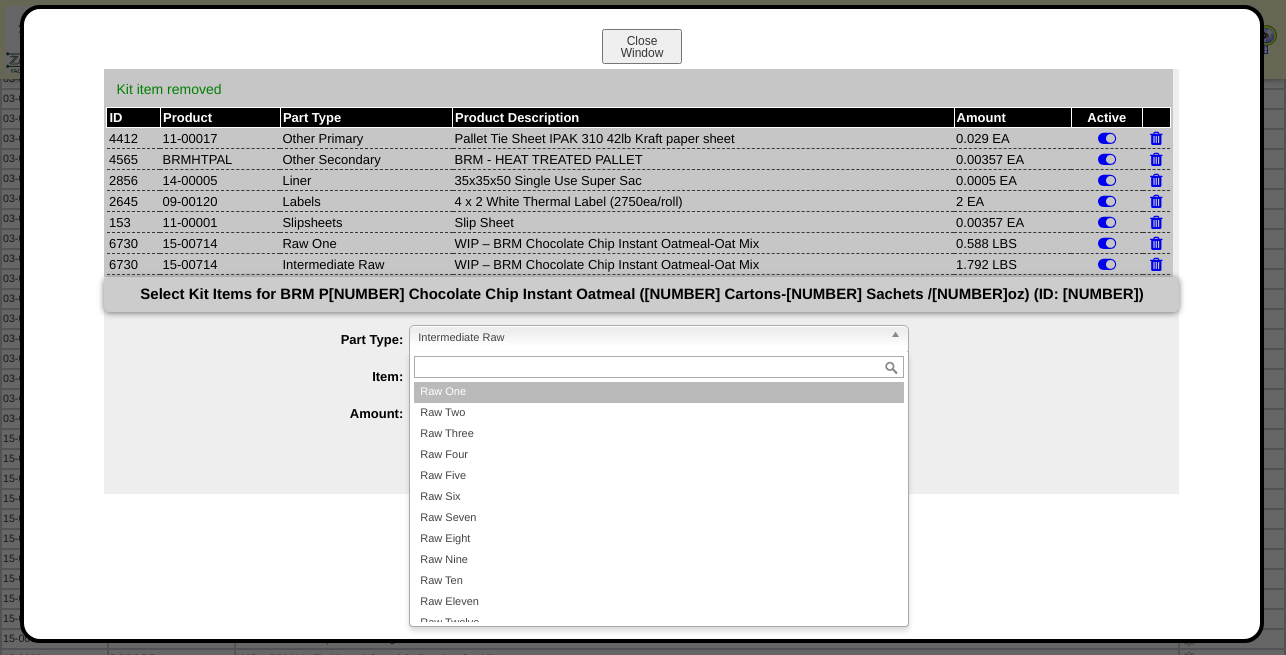 click on "Raw One" at bounding box center [659, 392] 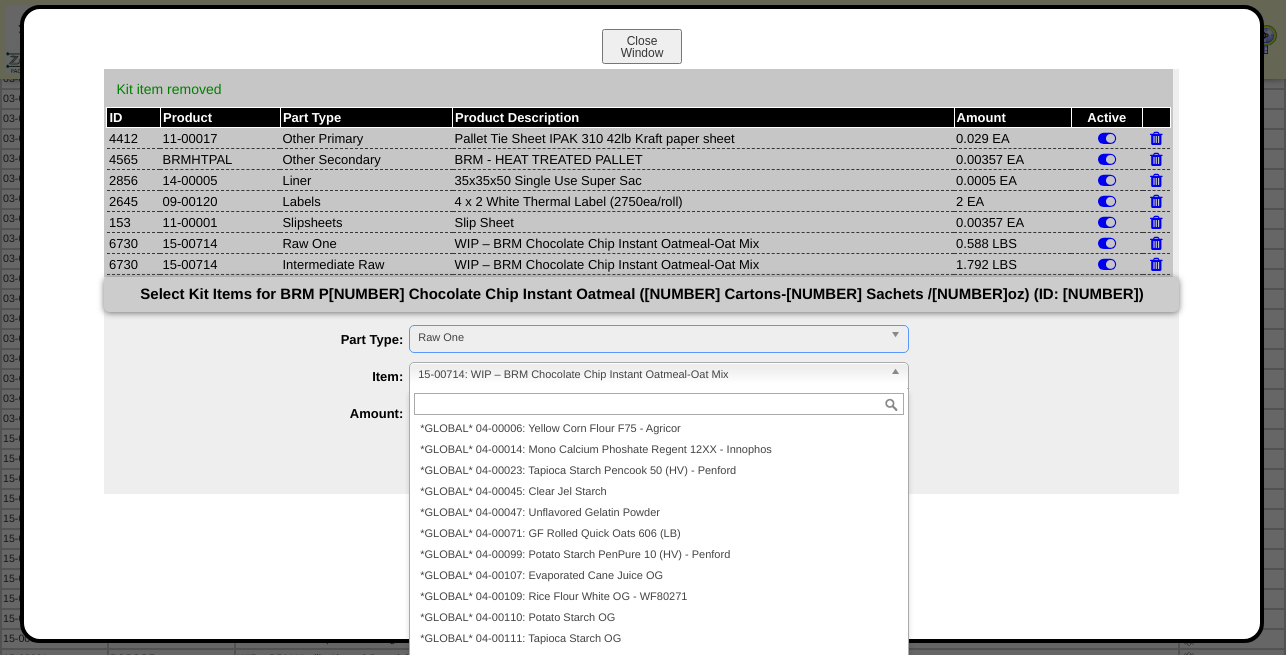 click on "15-00714: WIP – BRM Chocolate Chip Instant Oatmeal-Oat Mix" at bounding box center [650, 375] 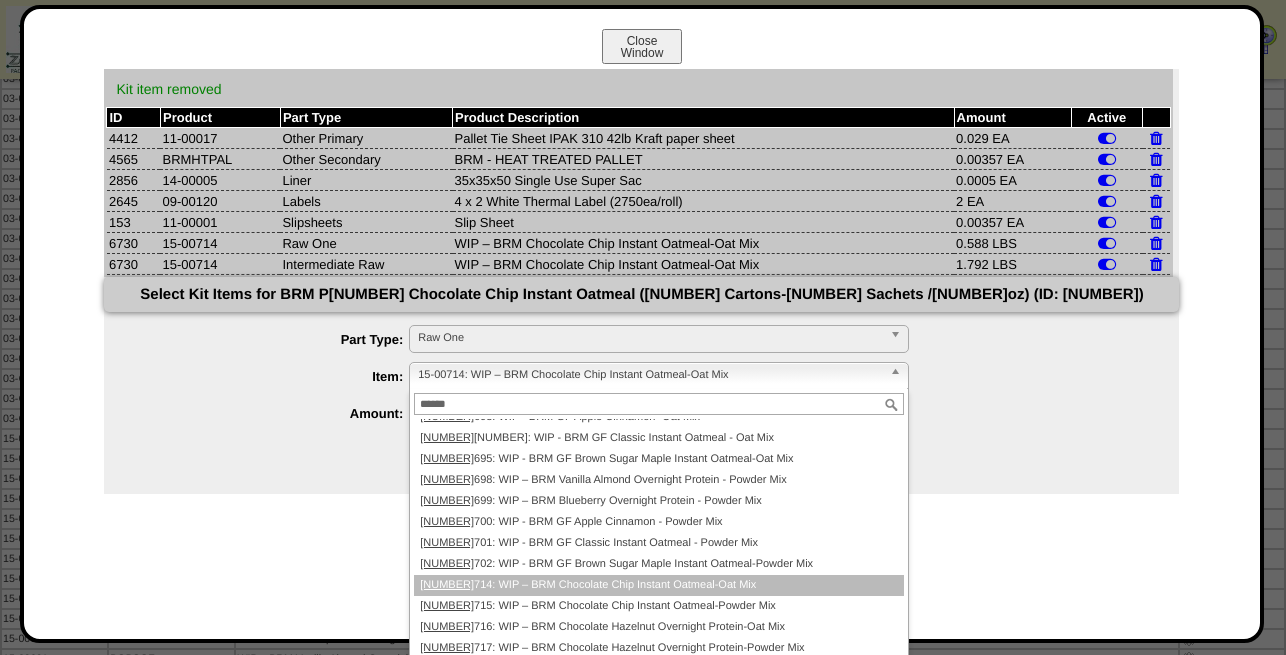 scroll, scrollTop: 0, scrollLeft: 0, axis: both 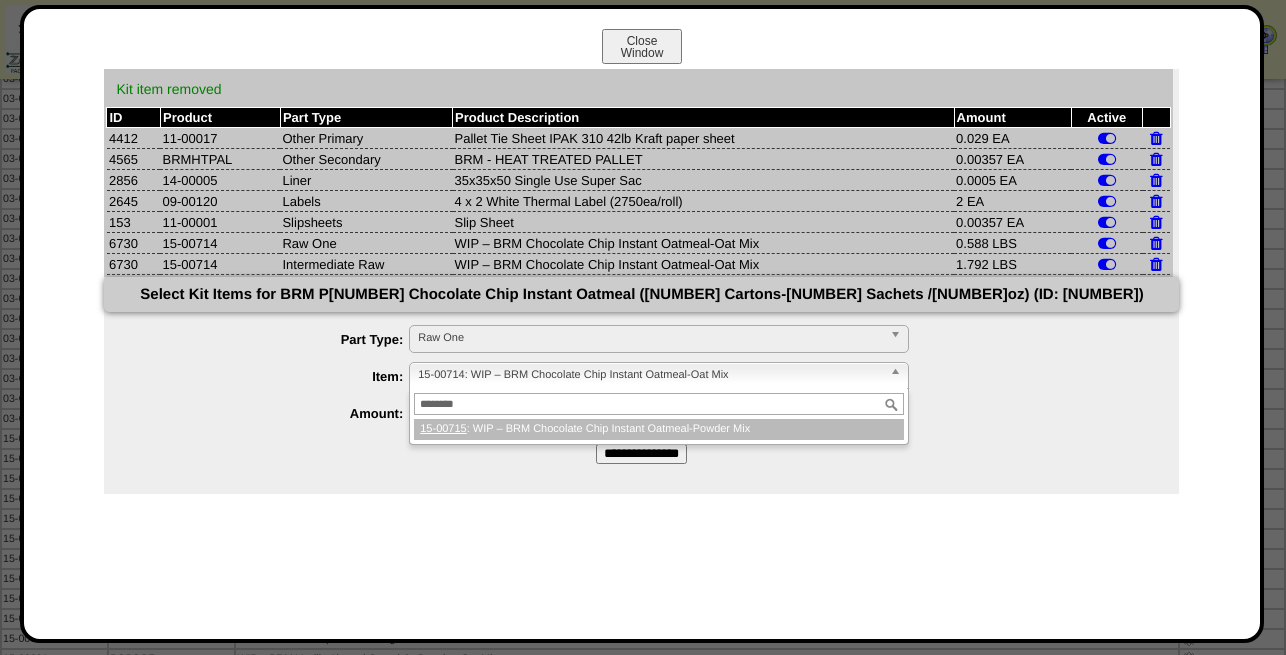 type on "********" 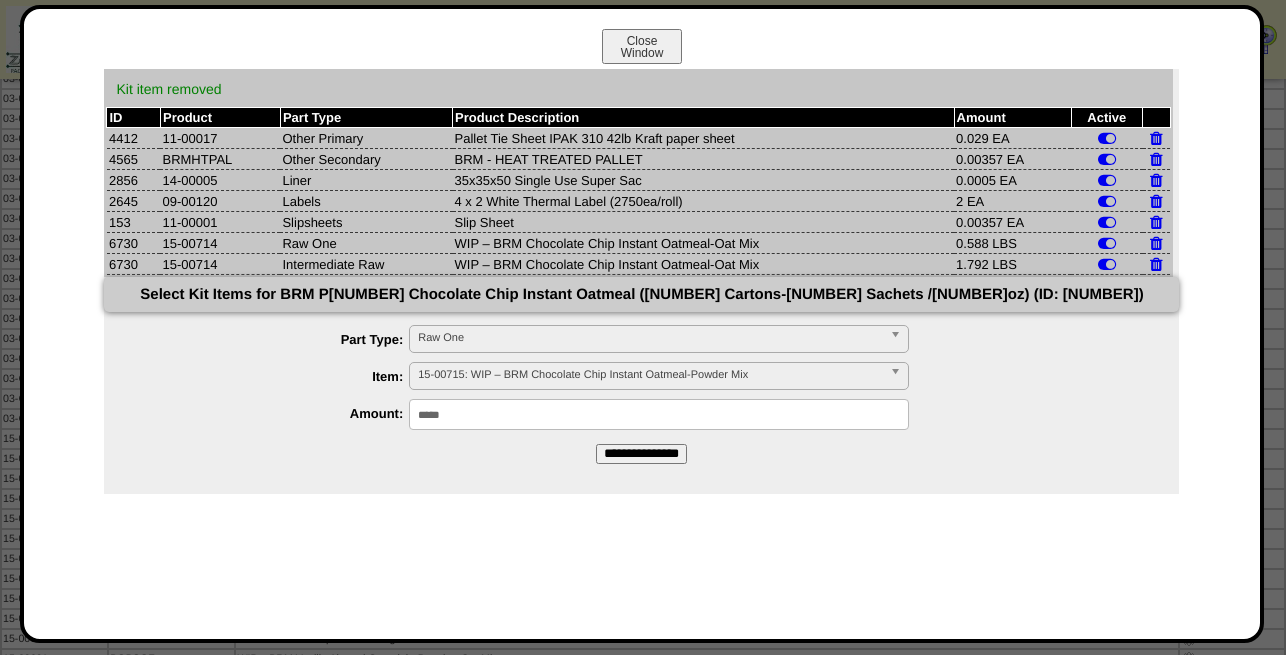 drag, startPoint x: 463, startPoint y: 419, endPoint x: 284, endPoint y: 437, distance: 179.90276 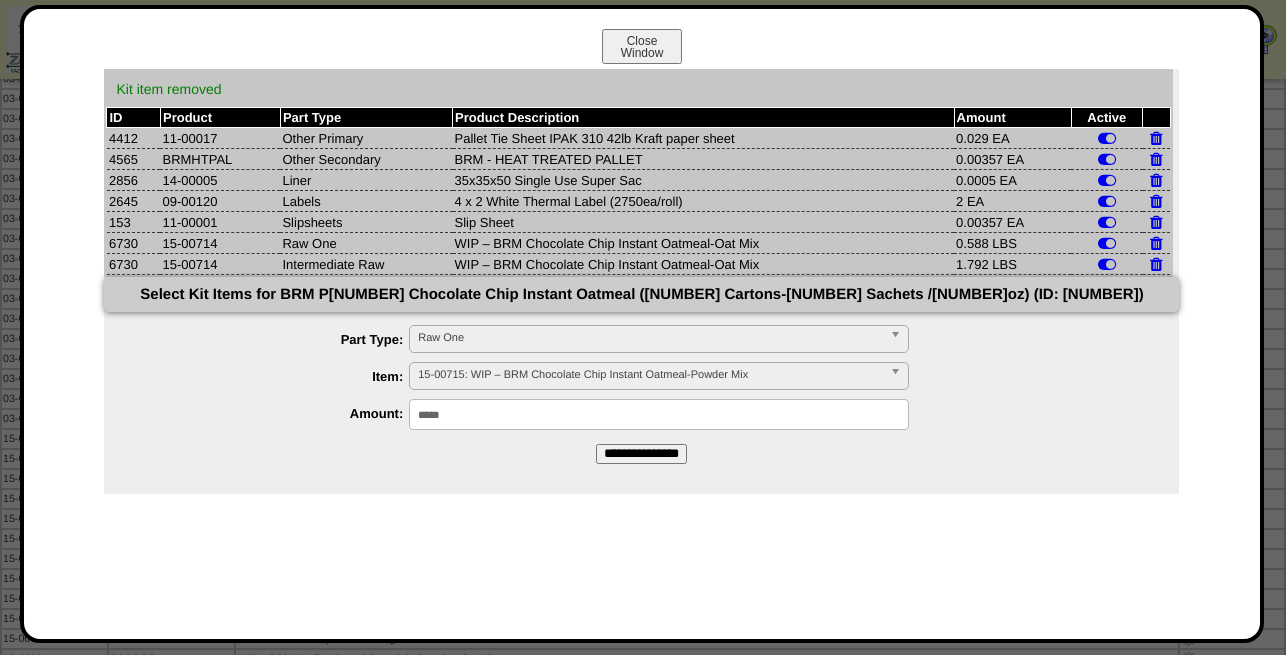 type on "*****" 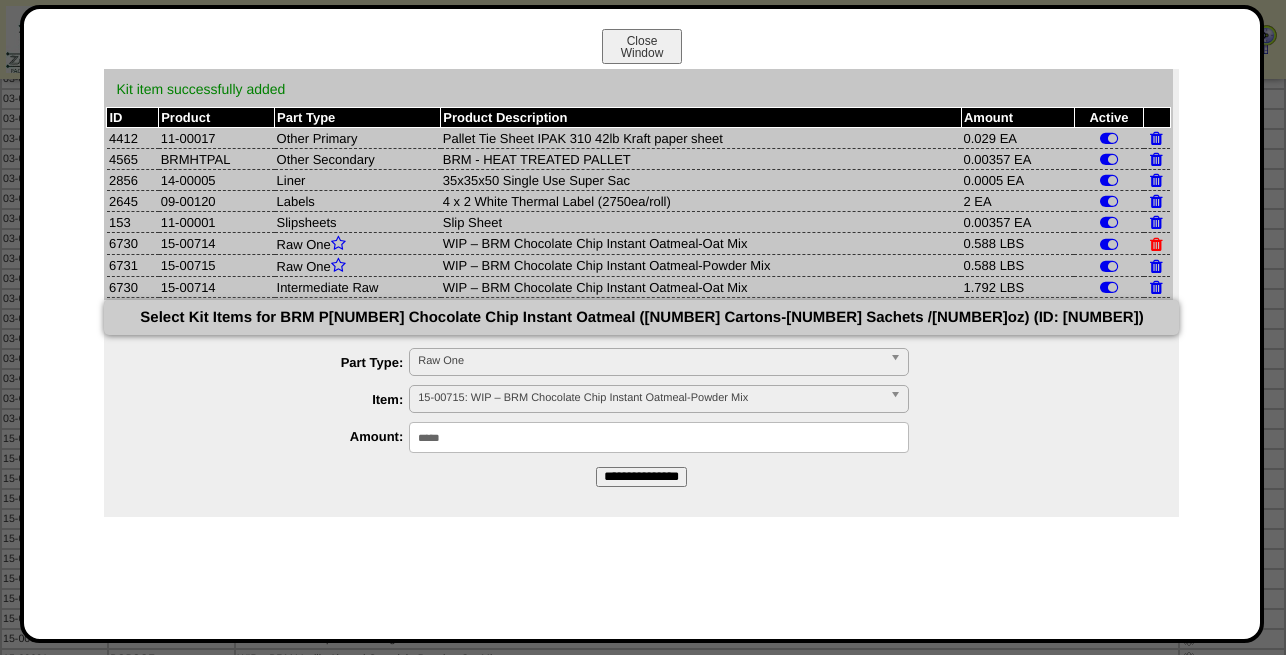 click at bounding box center [1156, 244] 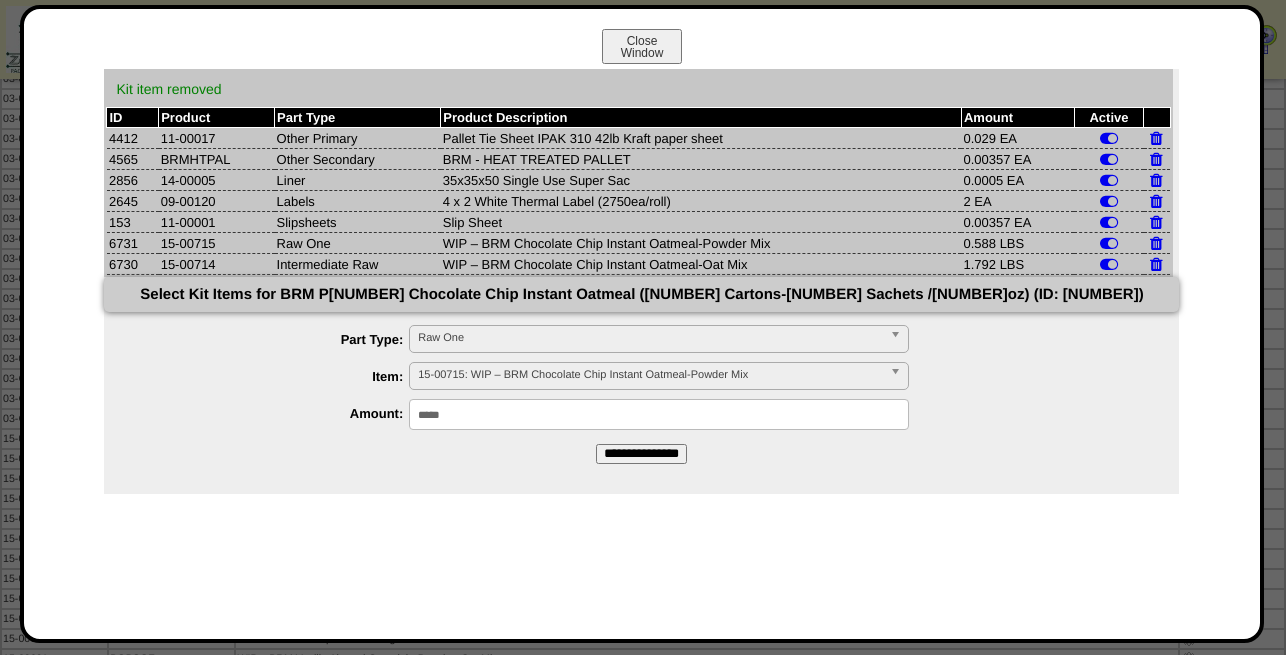 click on "Kit item removed
ID
Product
Part Type
Product Description
Amount
Active
4412
11-00017
Other Primary
Pallet Tie Sheet IPAK 310 42lb Kraft paper sheet
0.029 EA
4565" at bounding box center (642, 364) 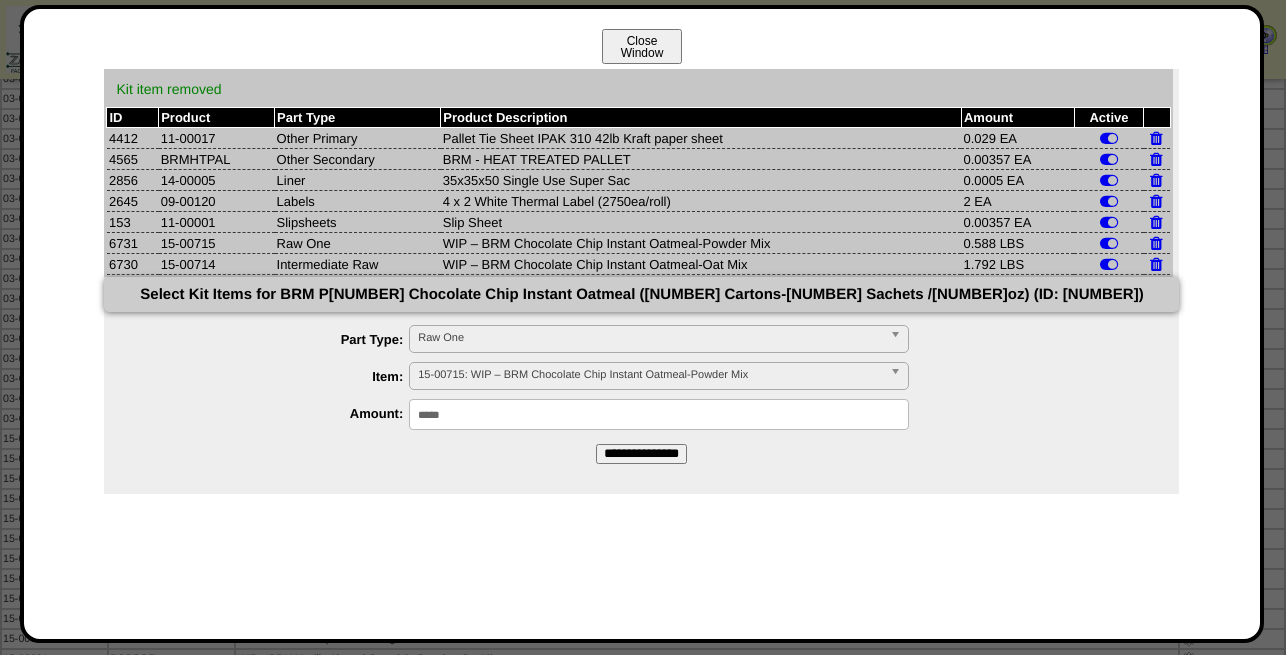 click on "Close Window" at bounding box center [642, 46] 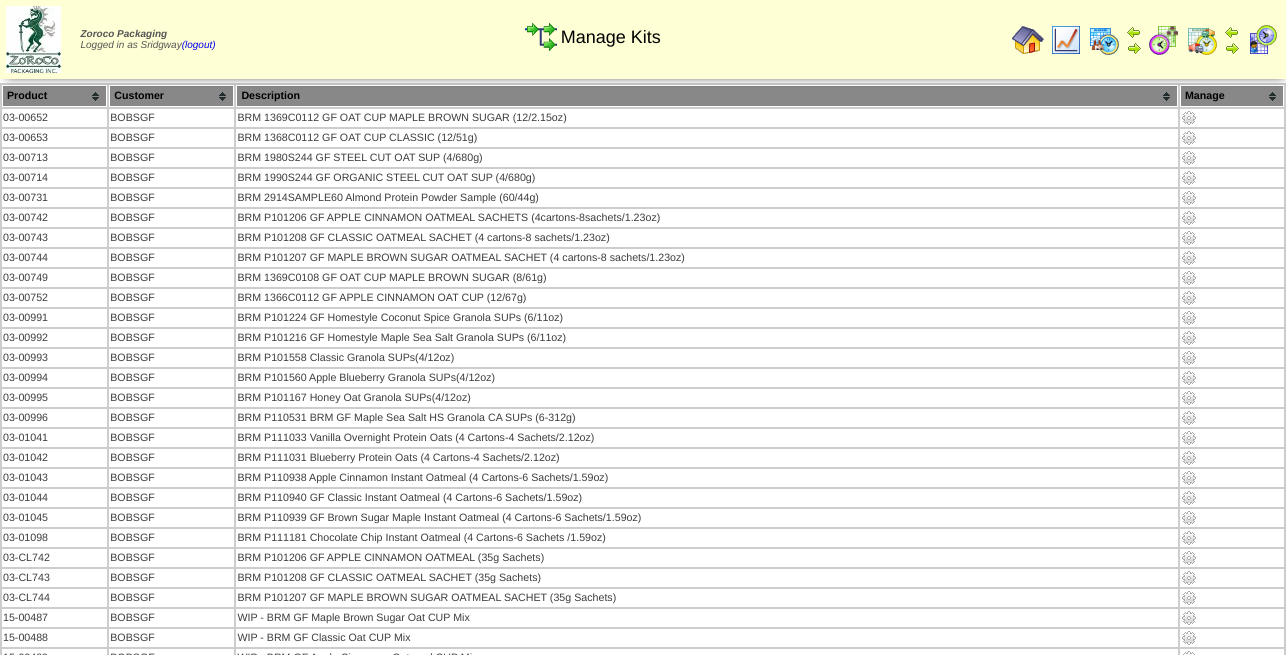 scroll, scrollTop: 0, scrollLeft: 0, axis: both 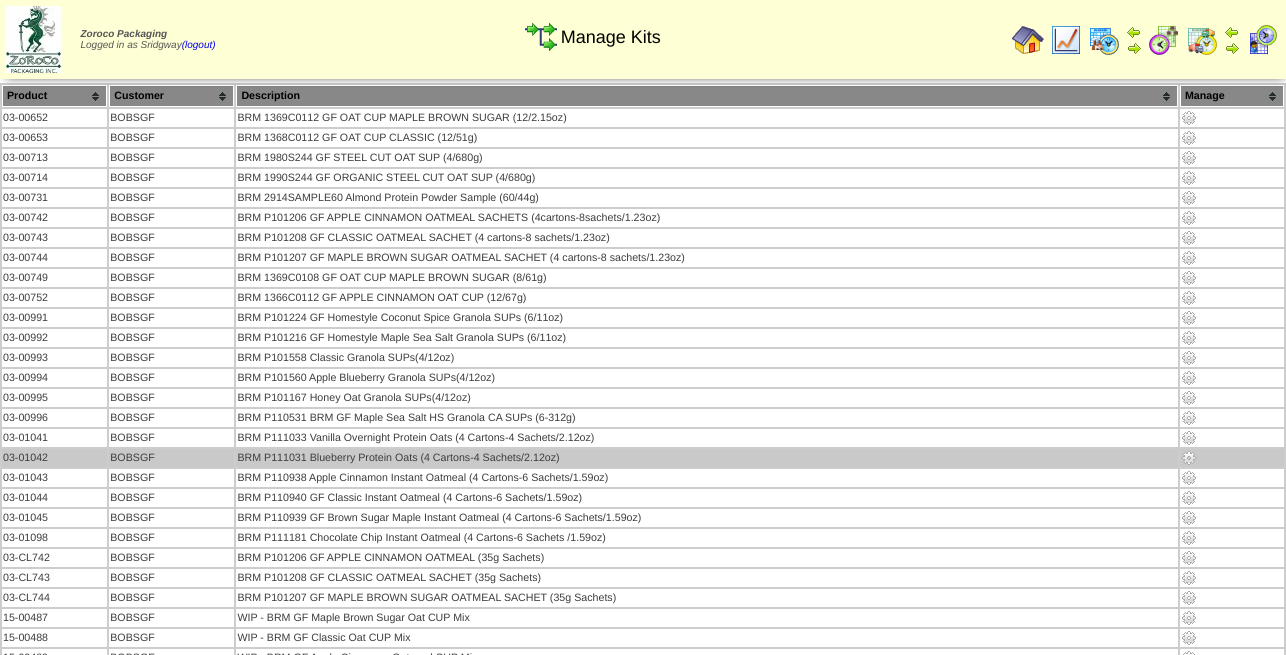 click at bounding box center (1189, 458) 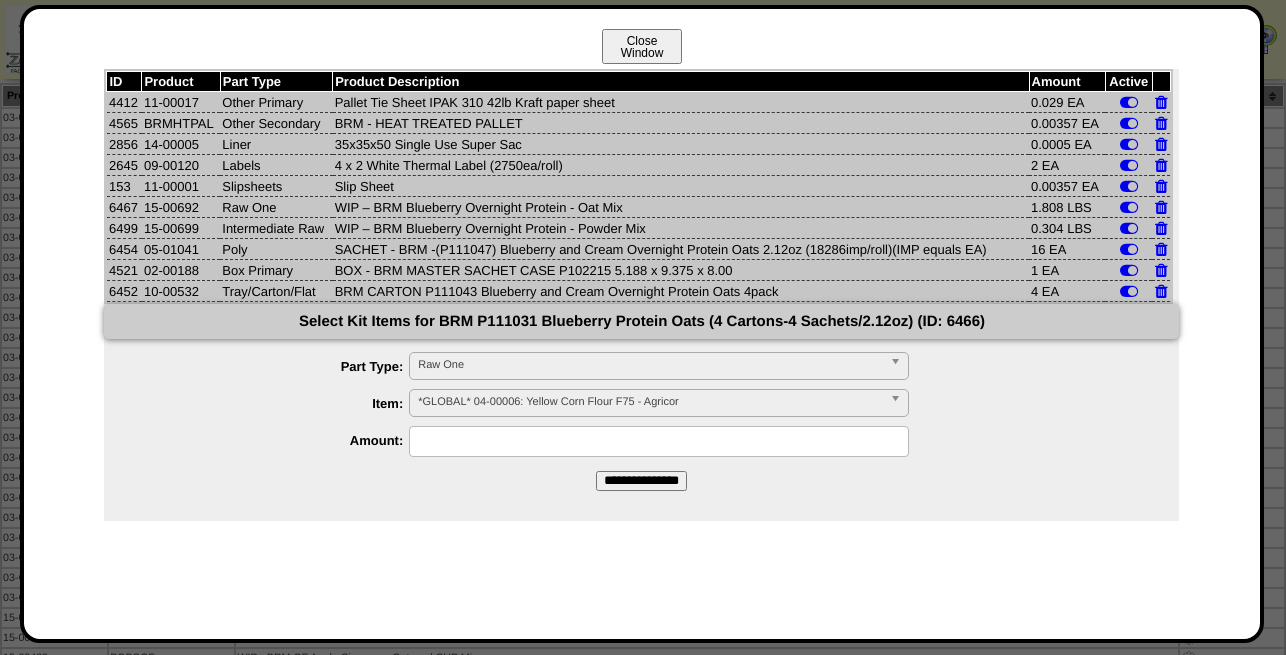 click on "Close Window" at bounding box center (642, 46) 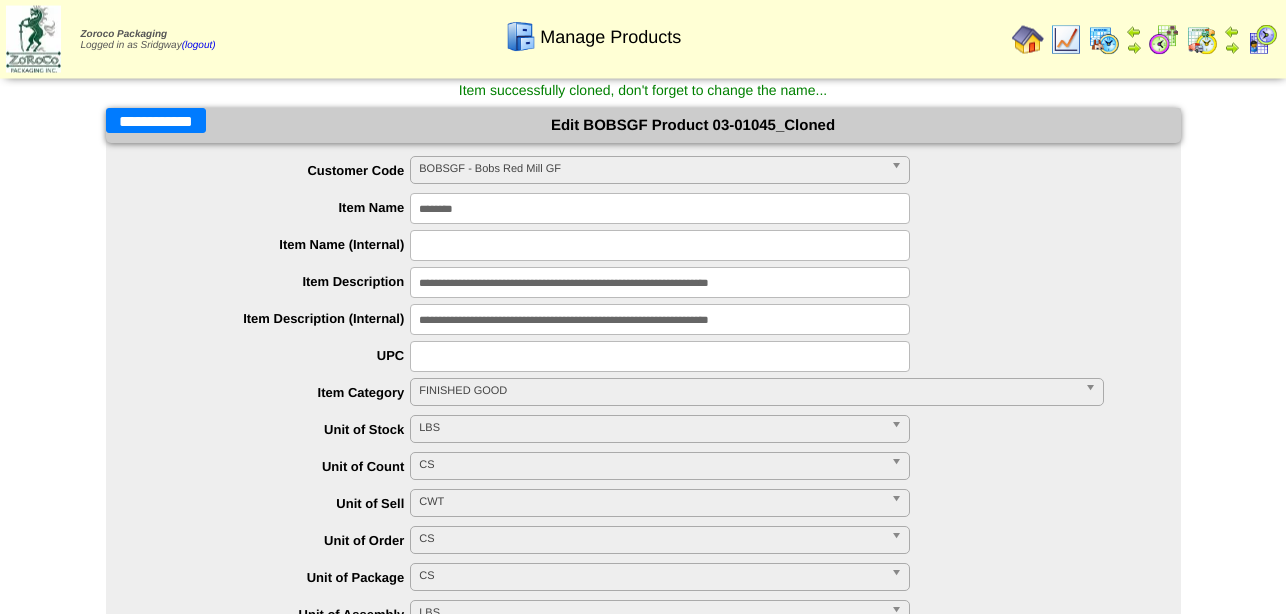 scroll, scrollTop: 4, scrollLeft: 0, axis: vertical 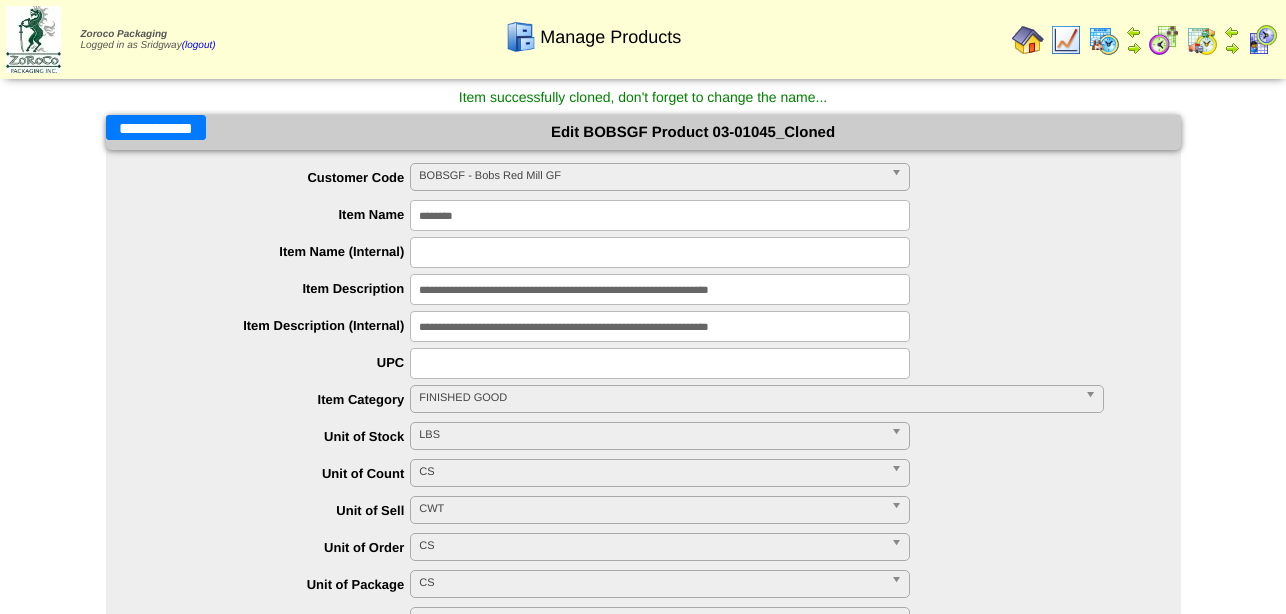 click on "**********" at bounding box center (156, 127) 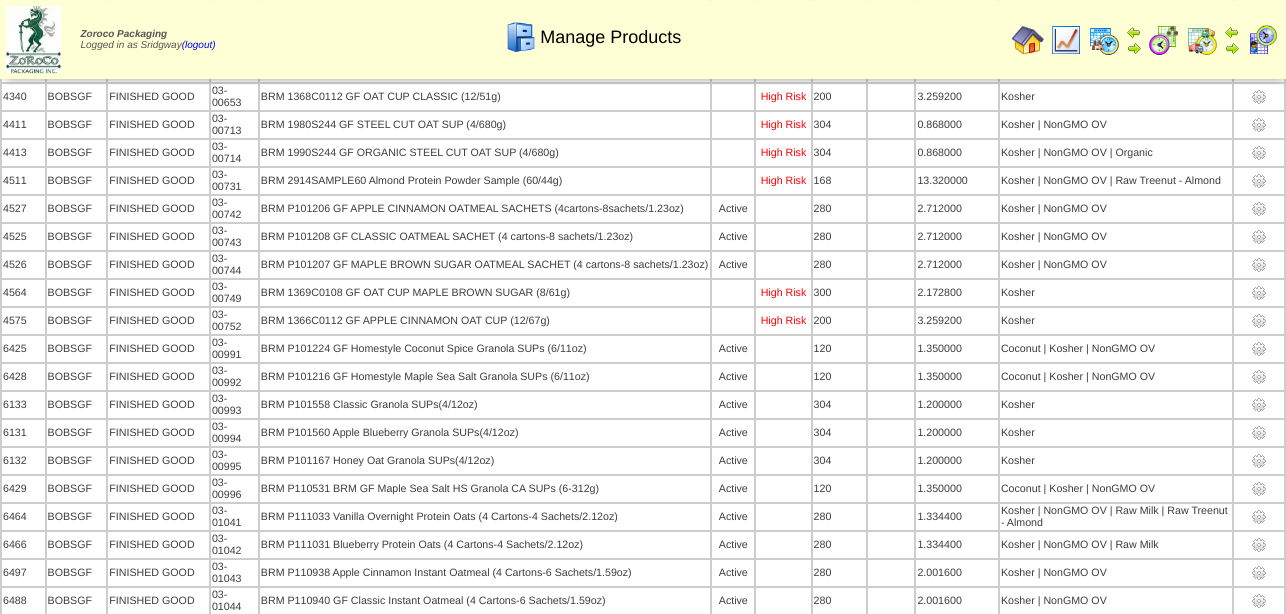 scroll, scrollTop: 1307, scrollLeft: 0, axis: vertical 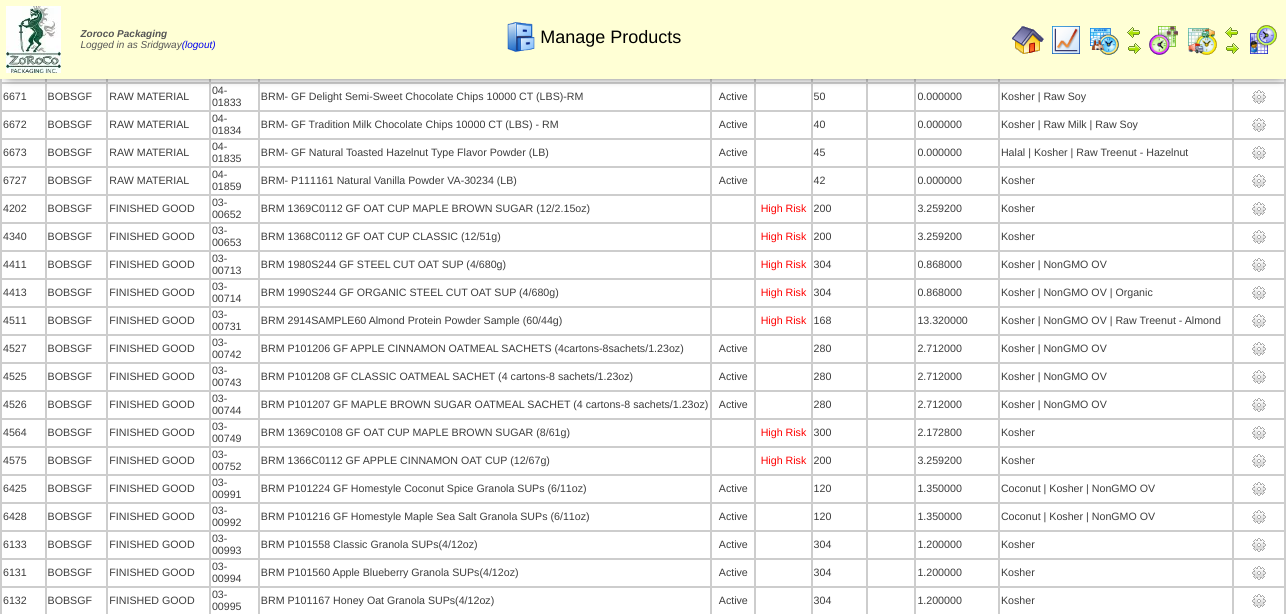 click at bounding box center [1259, 797] 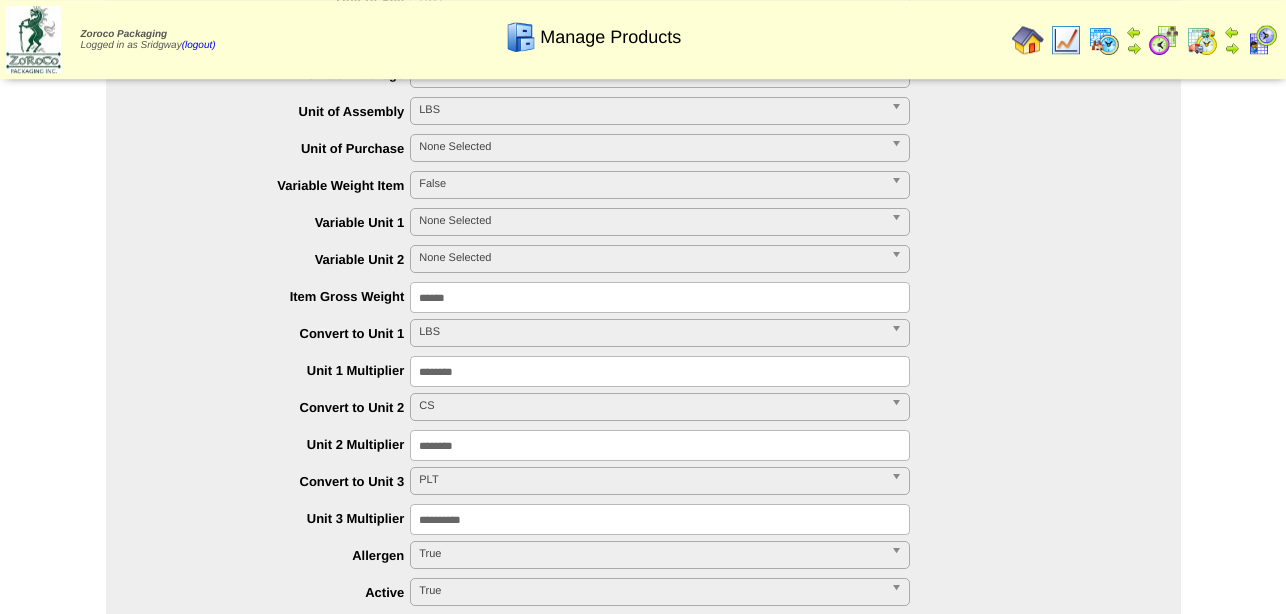 scroll, scrollTop: 510, scrollLeft: 0, axis: vertical 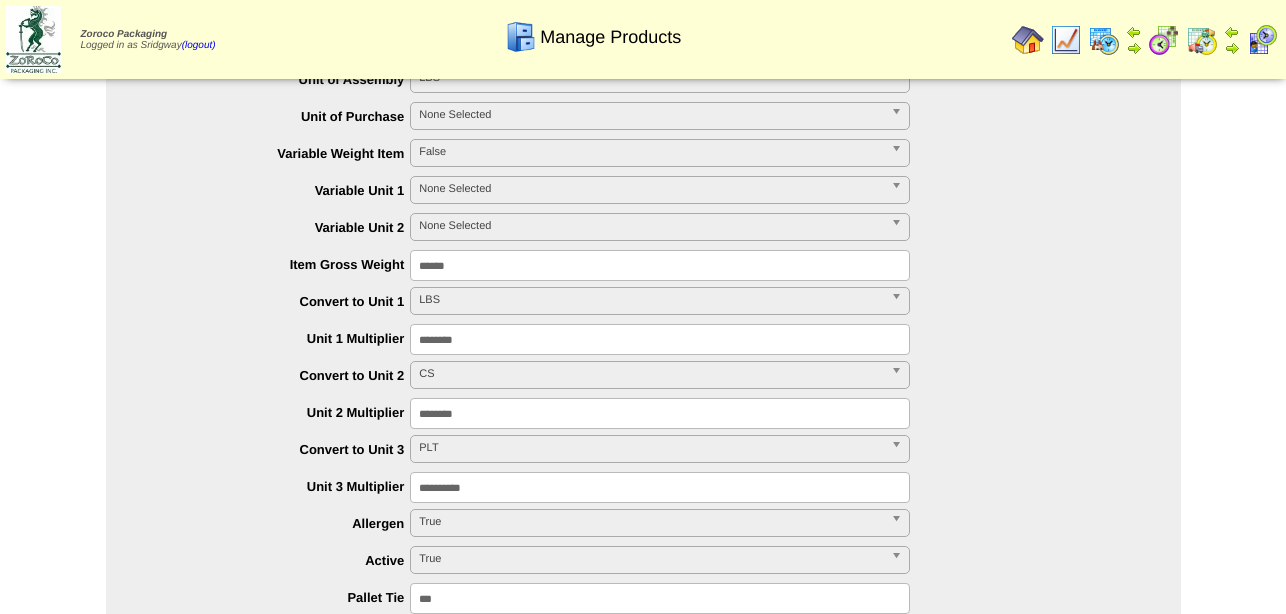 drag, startPoint x: 489, startPoint y: 410, endPoint x: 443, endPoint y: 411, distance: 46.010868 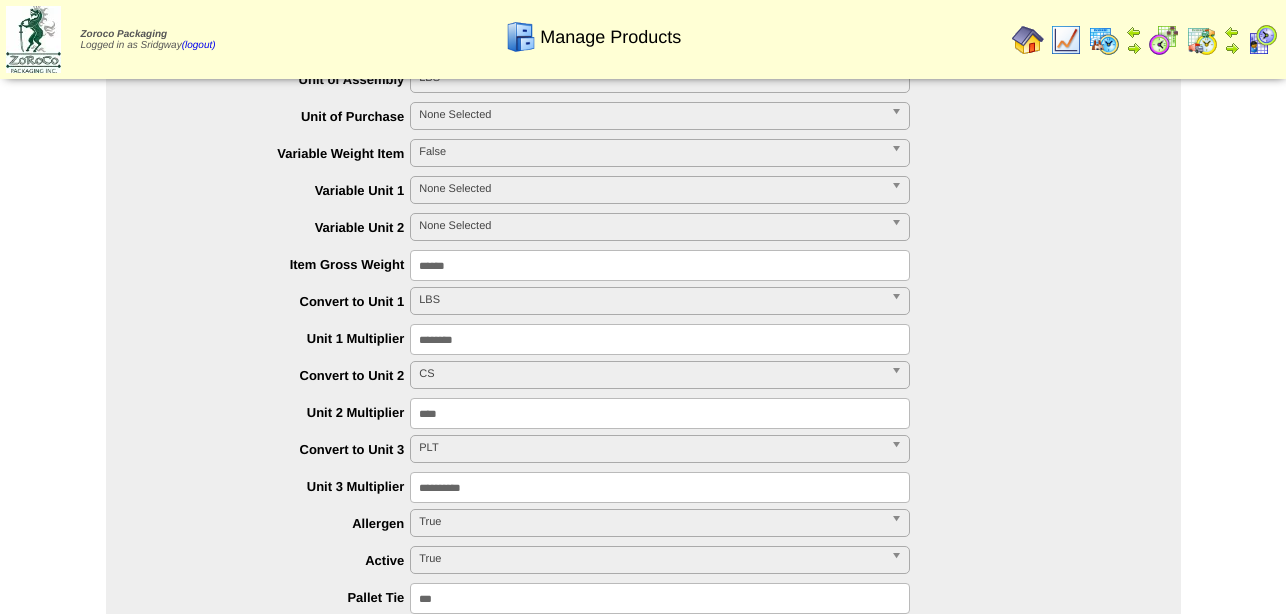 type on "****" 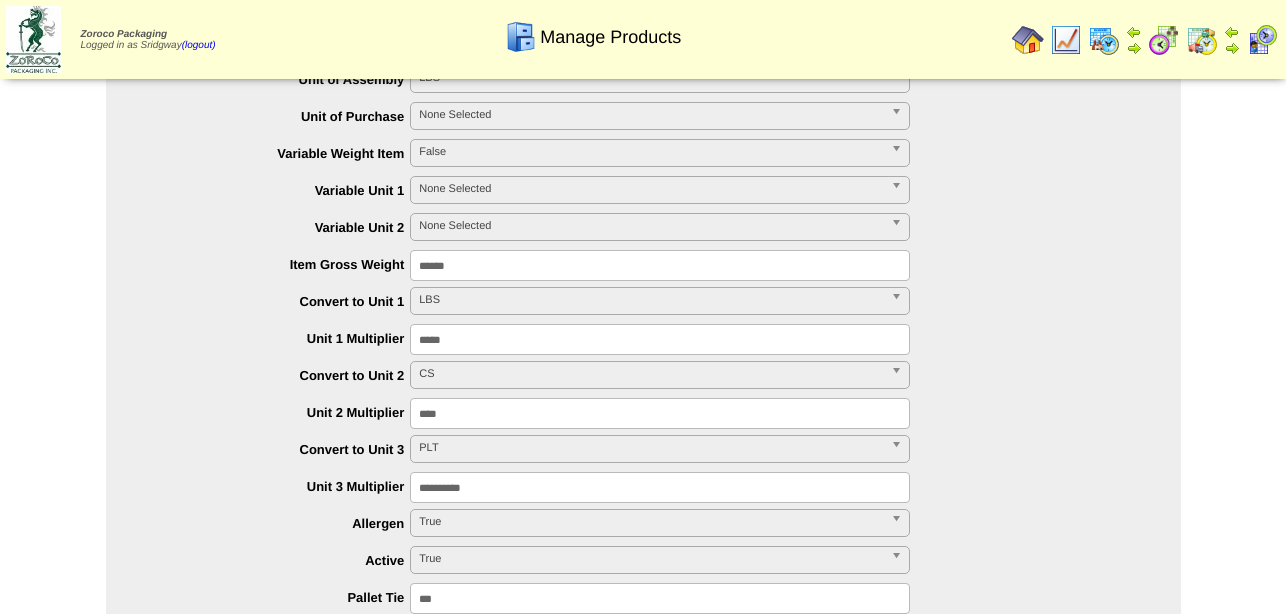 type on "*****" 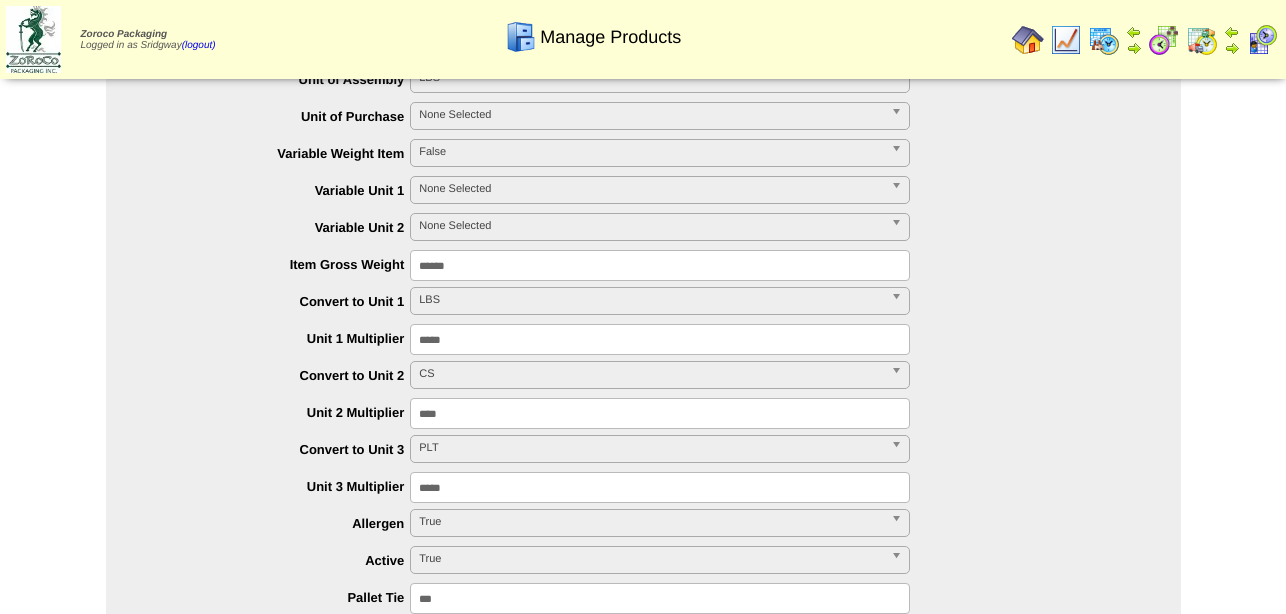 type on "*****" 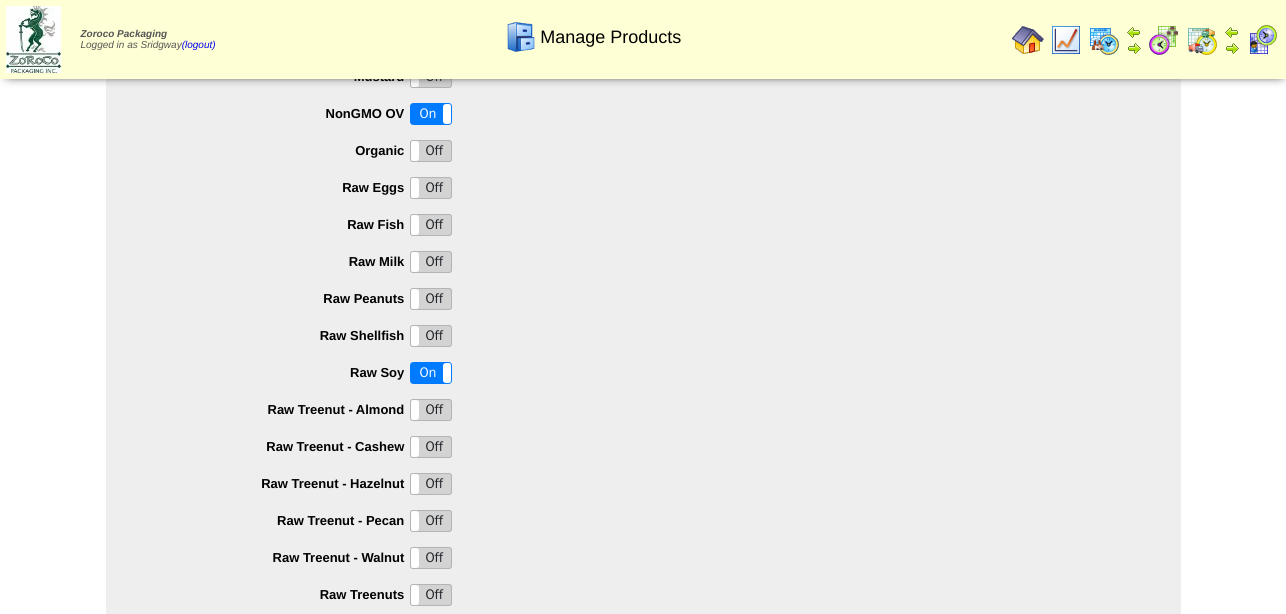 scroll, scrollTop: 2029, scrollLeft: 0, axis: vertical 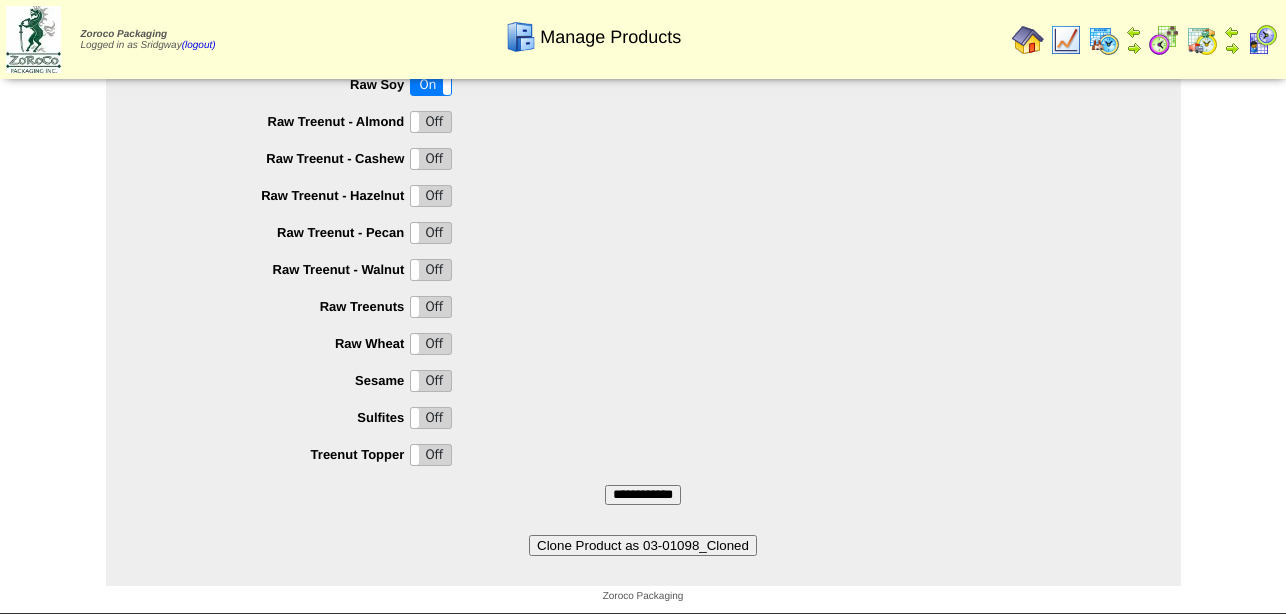 click on "**********" at bounding box center [643, 495] 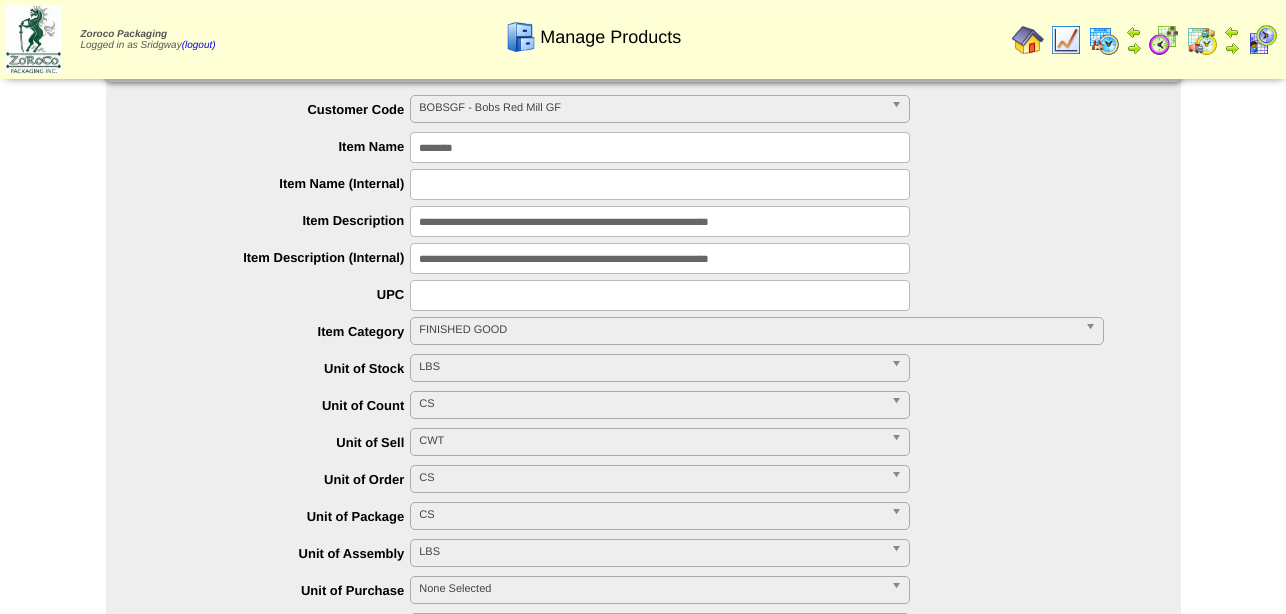 scroll, scrollTop: 0, scrollLeft: 0, axis: both 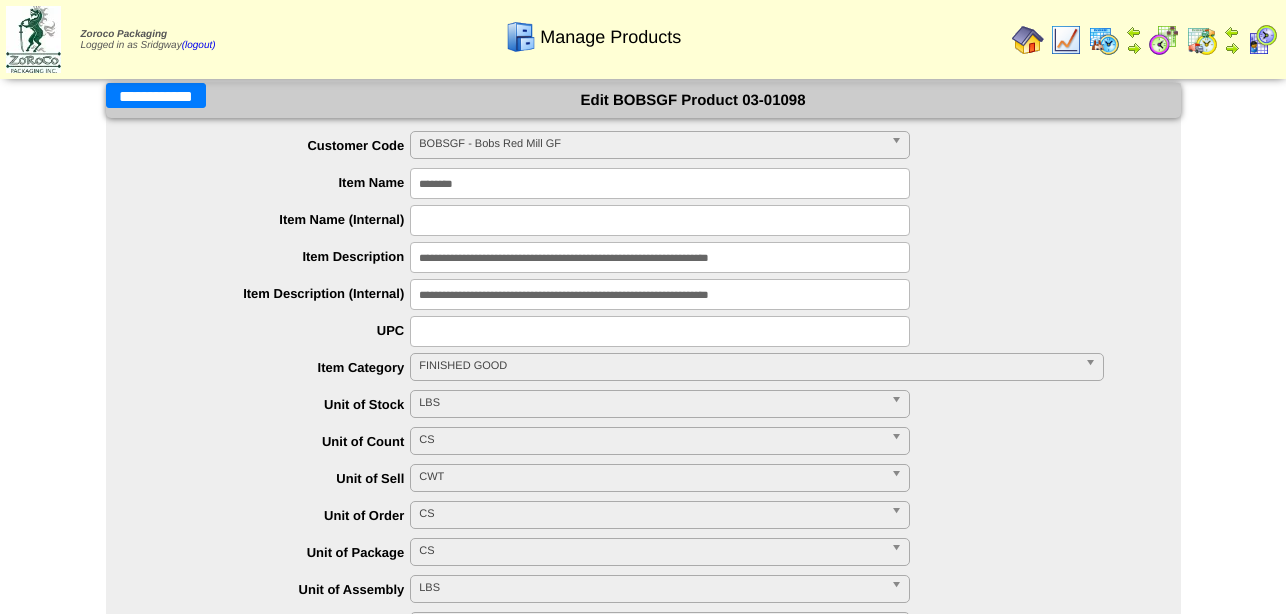 click on "**********" at bounding box center [156, 95] 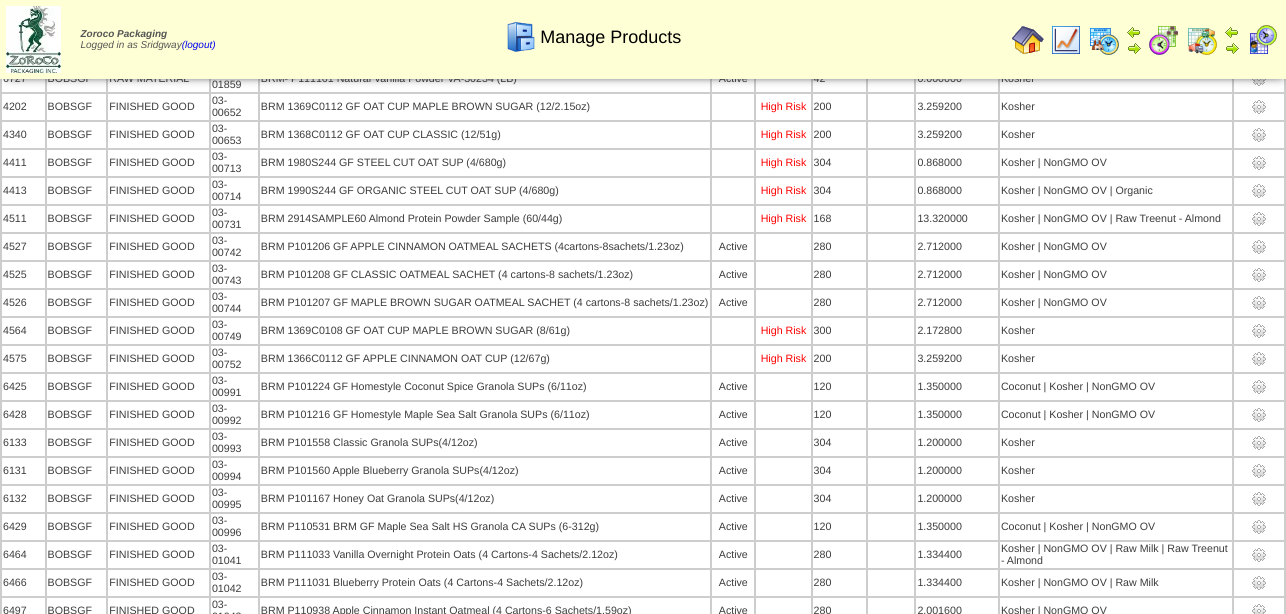 scroll, scrollTop: 1307, scrollLeft: 0, axis: vertical 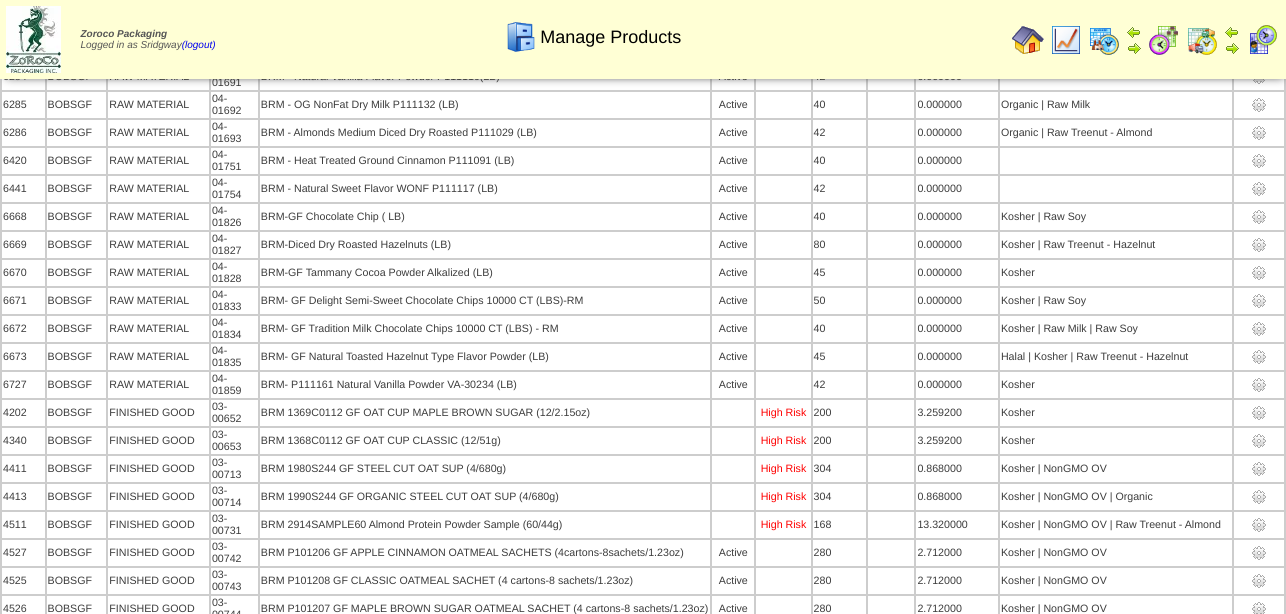 click at bounding box center [1259, 889] 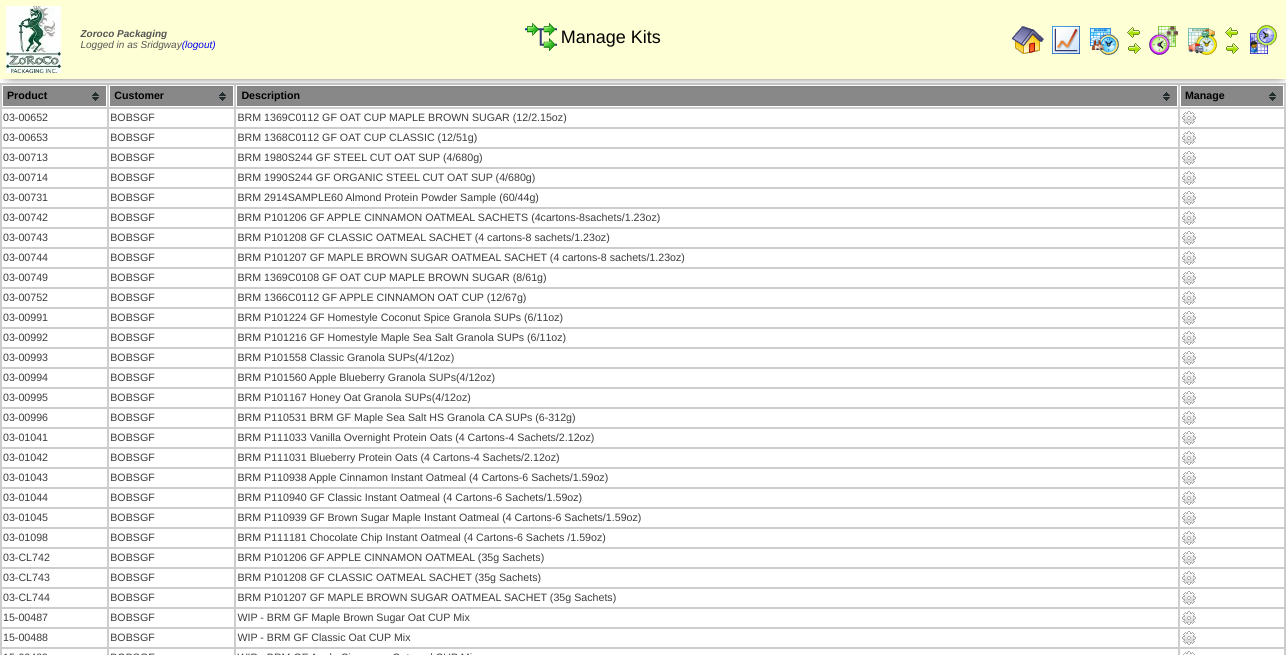 scroll, scrollTop: 0, scrollLeft: 0, axis: both 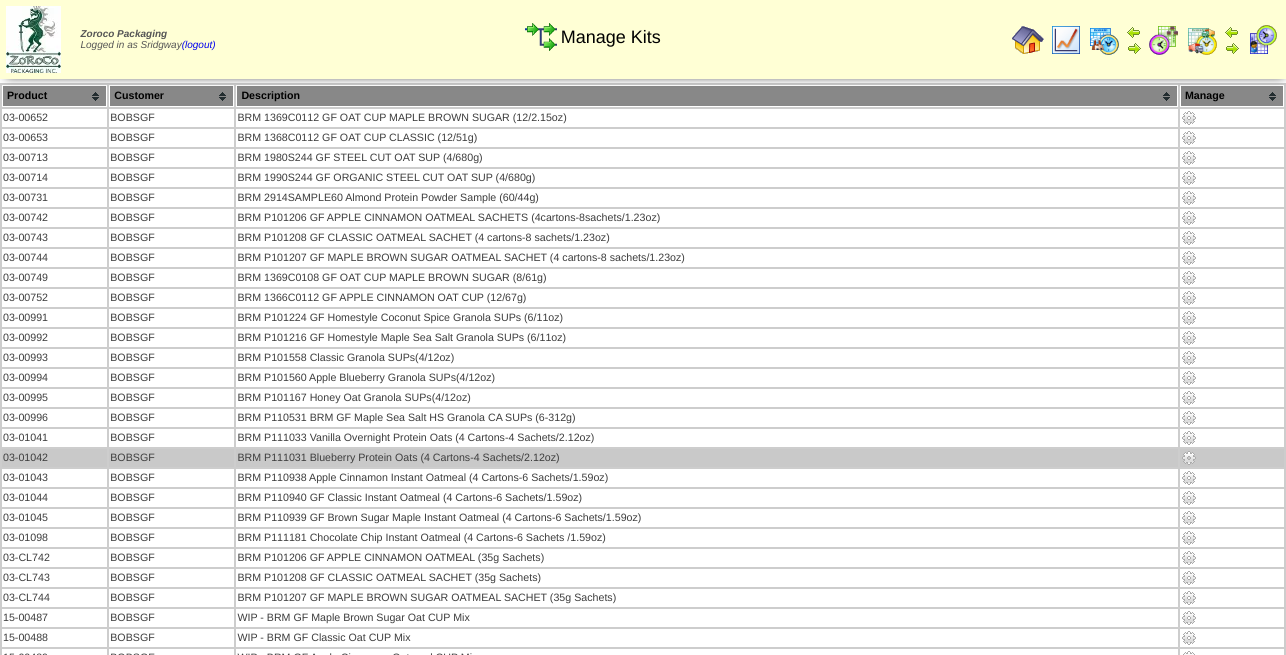 click on "03-00652                                                                                                                                                  BOBSGF                                                                                                                                                  BRM 1369C0112 GF OAT CUP MAPLE BROWN SUGAR (12/2.15oz)
03-00653 BOBSGF BRM 1368C0112 GF OAT CUP CLASSIC  (12/51g) 03-00713 BOBSGF" at bounding box center [643, 608] 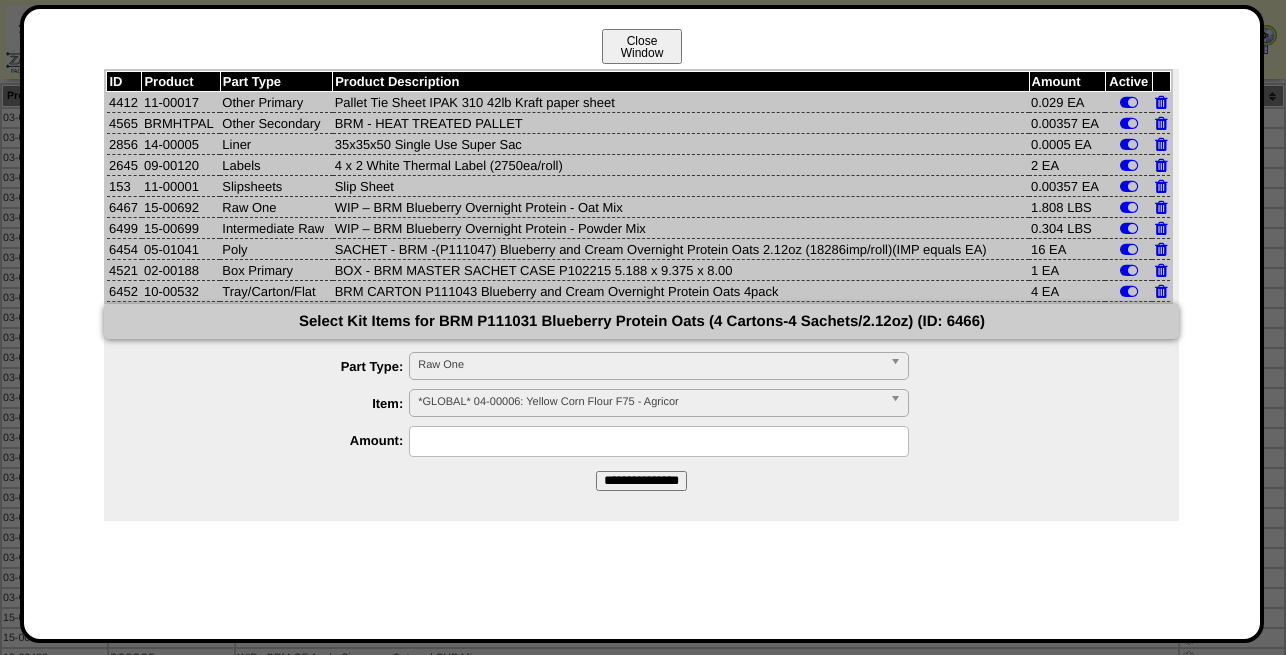 click on "Close Window" at bounding box center (642, 46) 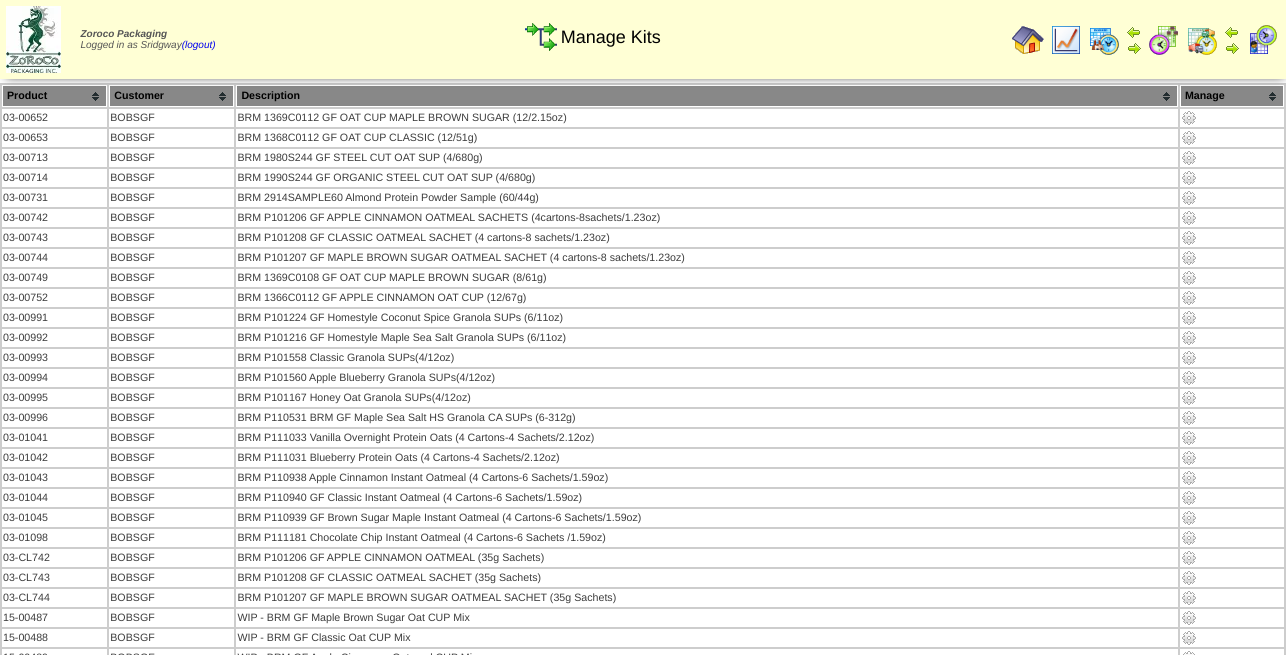 scroll, scrollTop: 0, scrollLeft: 0, axis: both 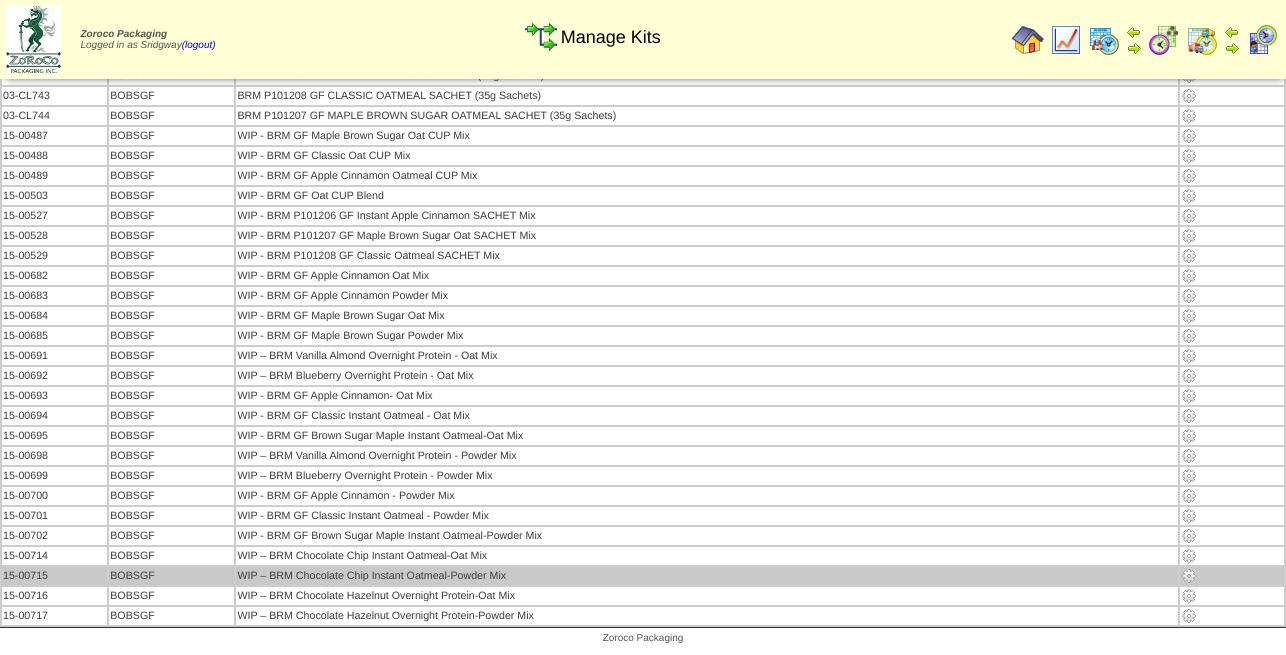 click at bounding box center (1189, 576) 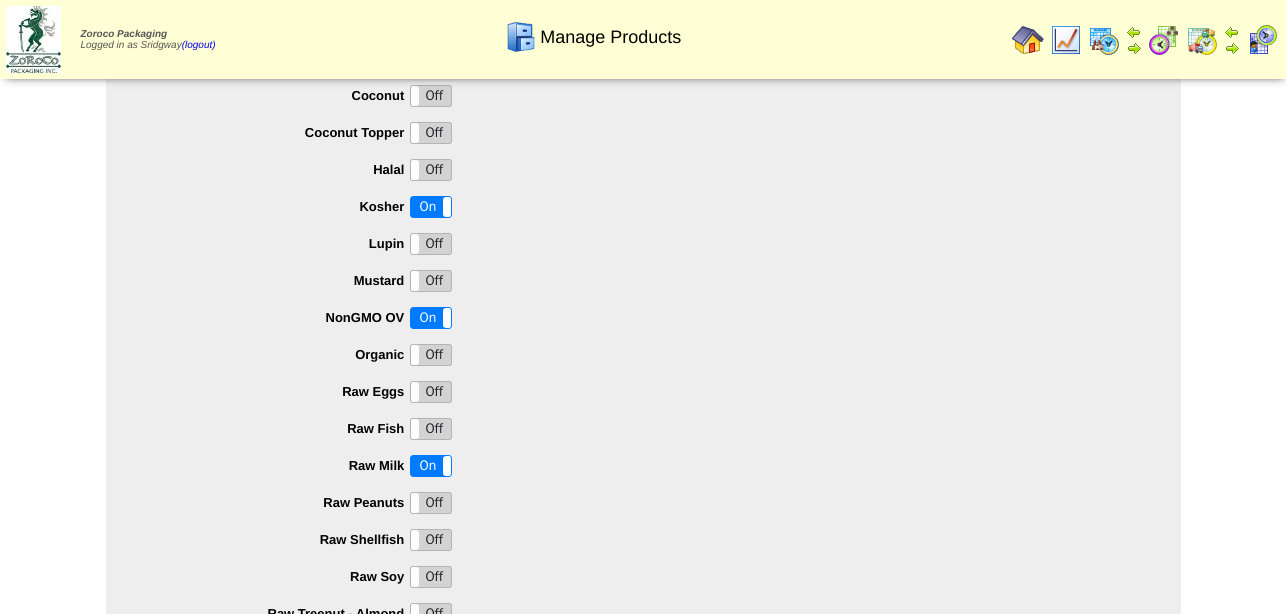 scroll, scrollTop: 2029, scrollLeft: 0, axis: vertical 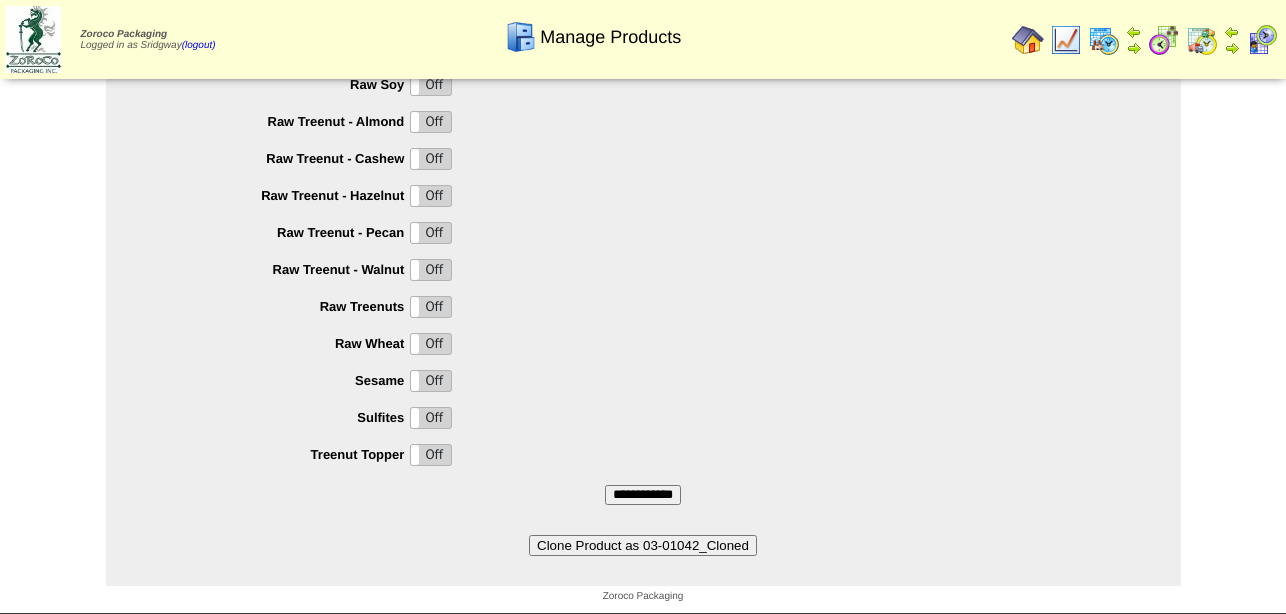 click on "Clone Product as 03-01042_Cloned" at bounding box center [643, 545] 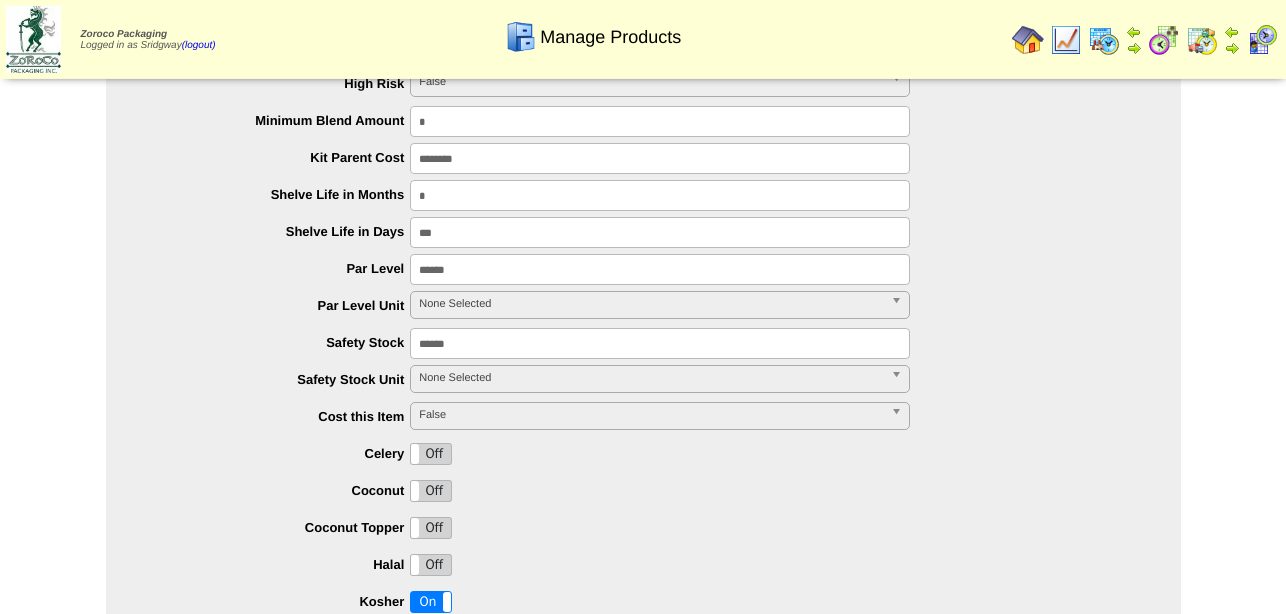 scroll, scrollTop: 1009, scrollLeft: 0, axis: vertical 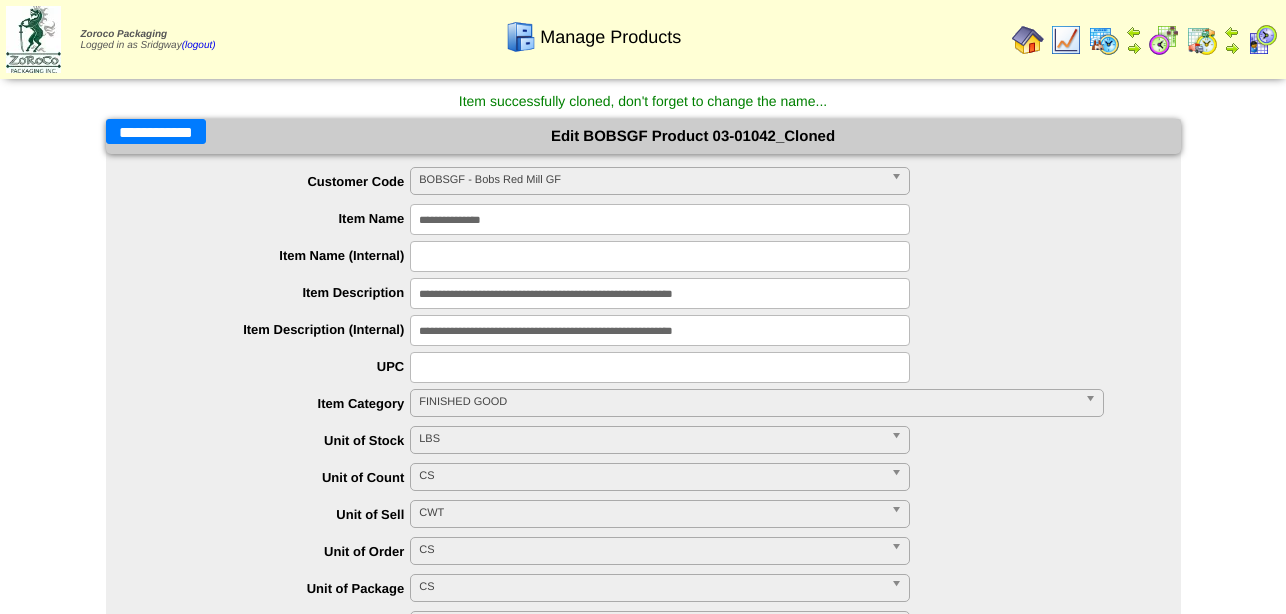 drag, startPoint x: 482, startPoint y: 229, endPoint x: 254, endPoint y: 216, distance: 228.37032 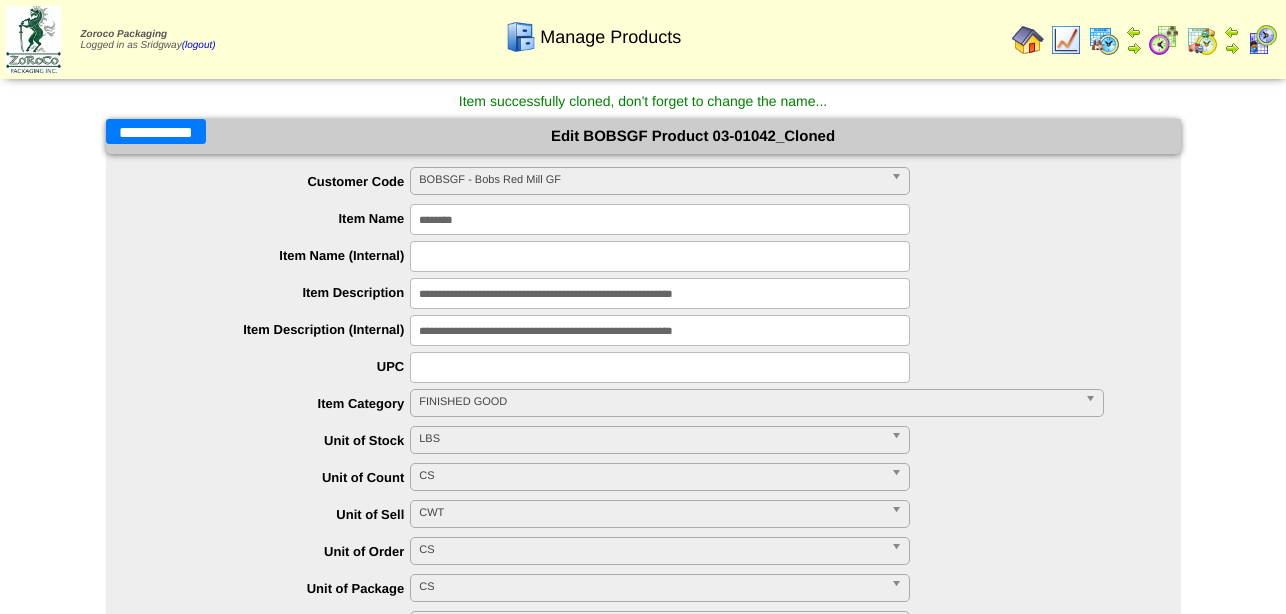 type on "********" 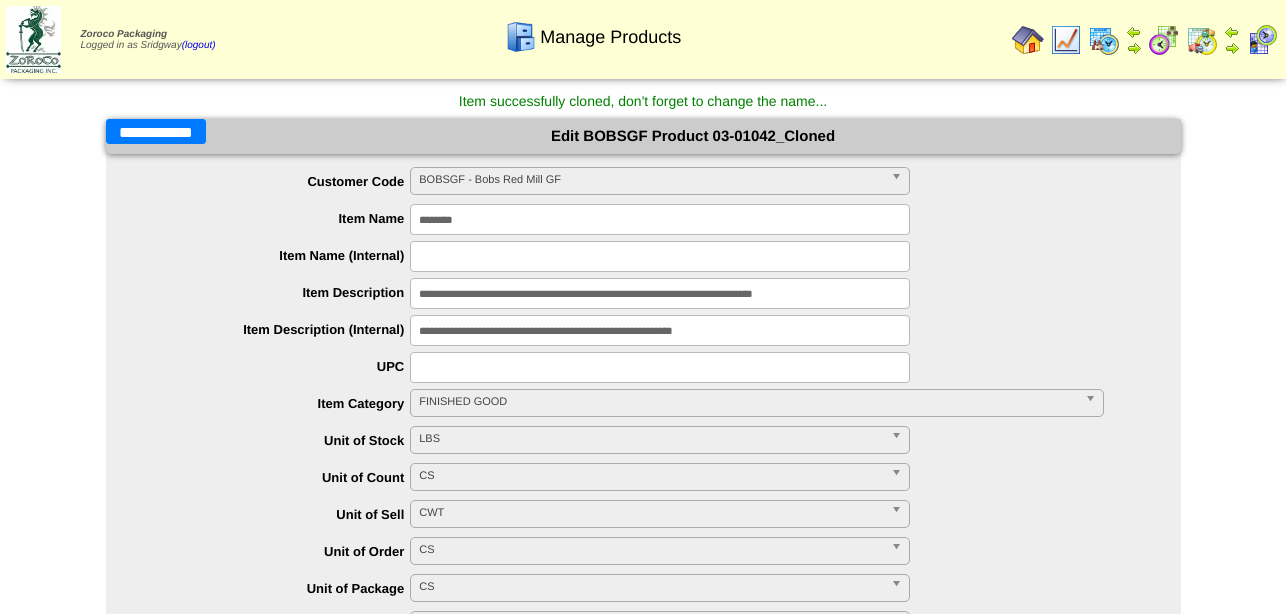 scroll, scrollTop: 0, scrollLeft: 20, axis: horizontal 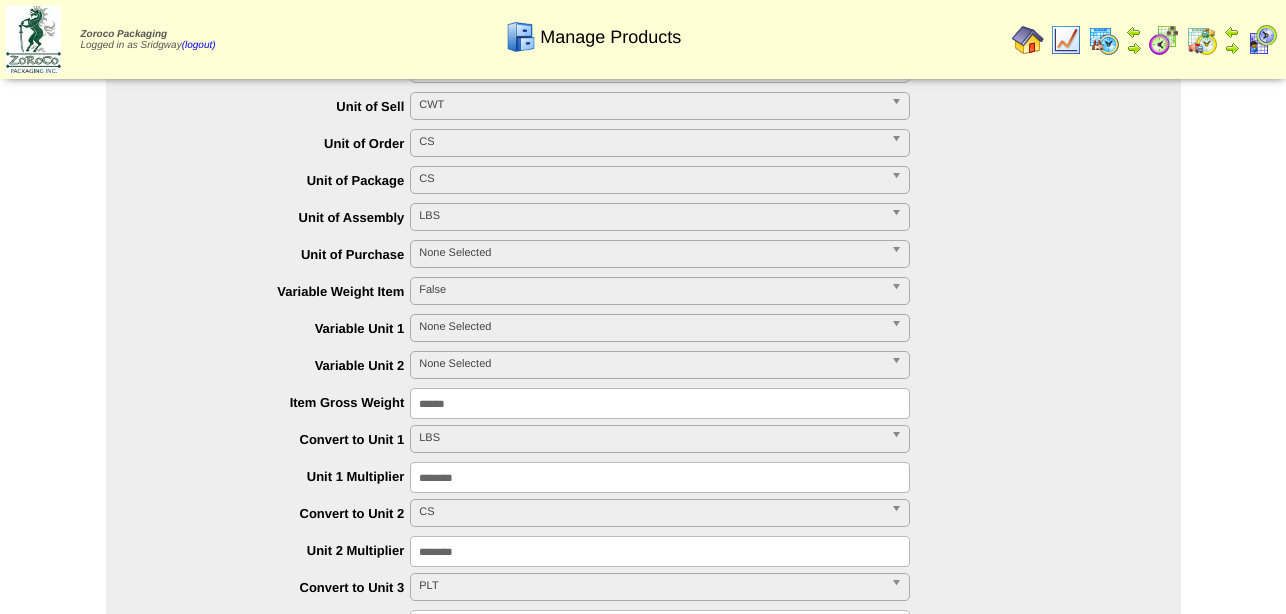 type on "**********" 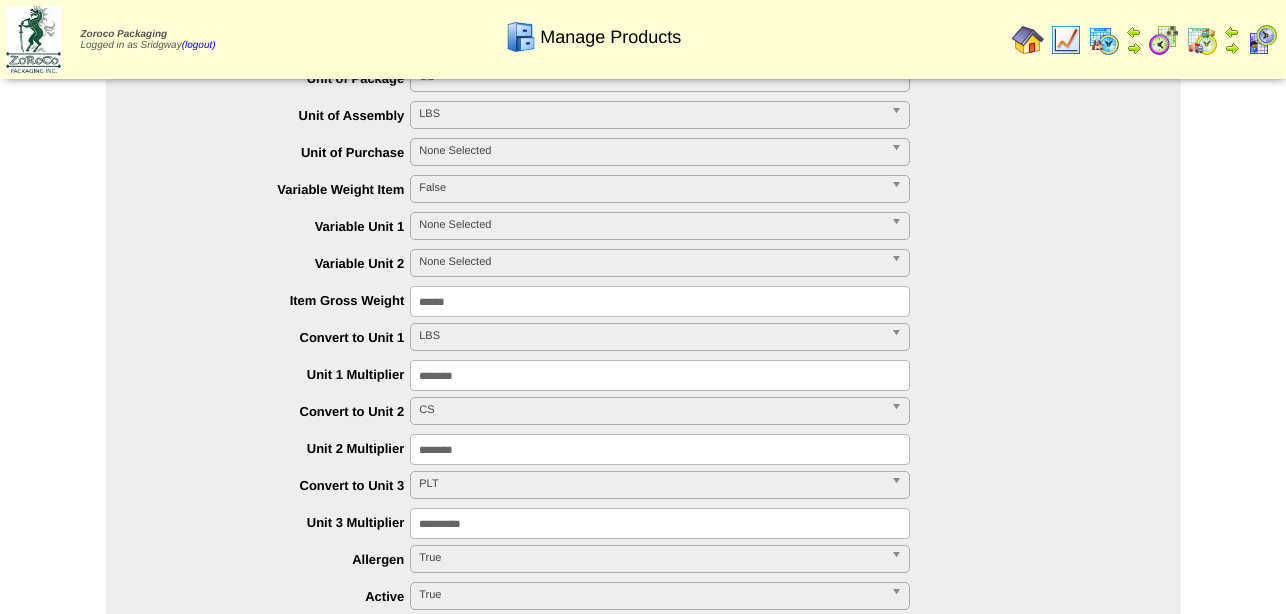 scroll, scrollTop: 612, scrollLeft: 0, axis: vertical 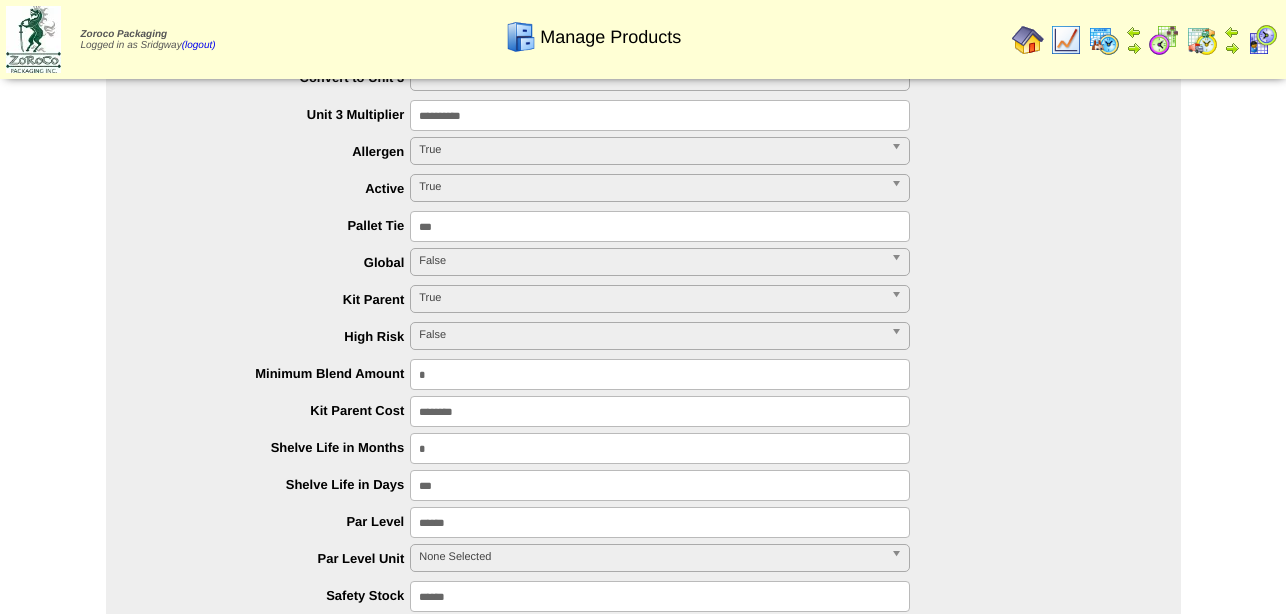 drag, startPoint x: 503, startPoint y: 418, endPoint x: 49, endPoint y: 437, distance: 454.3974 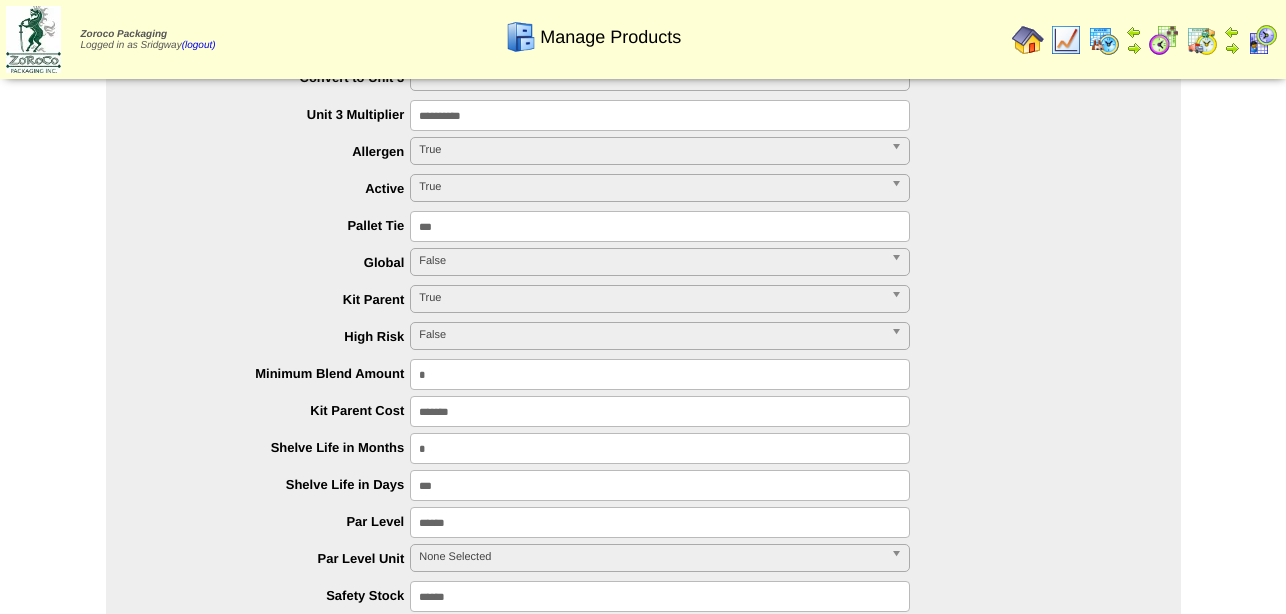 type on "*******" 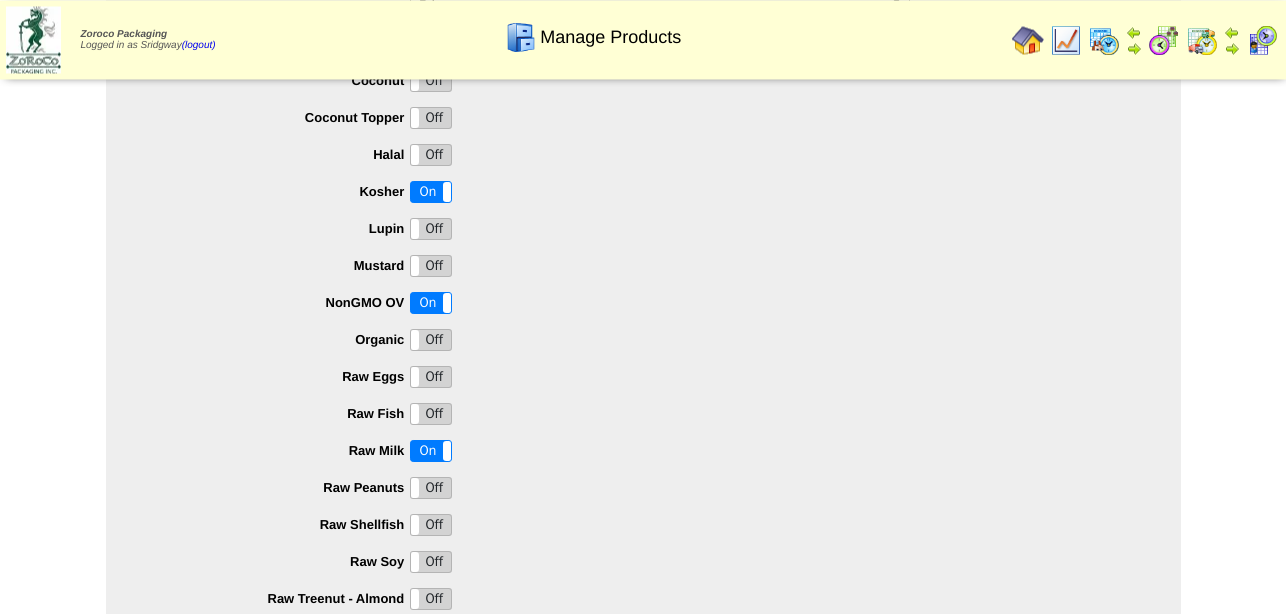 scroll, scrollTop: 1632, scrollLeft: 0, axis: vertical 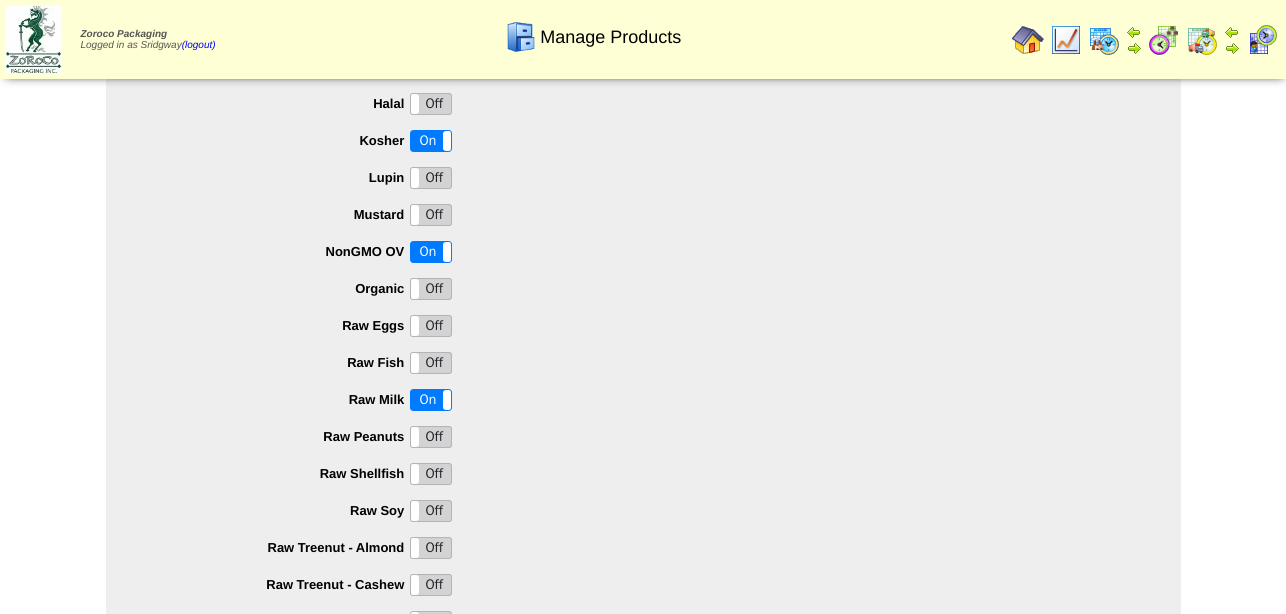 click on "Off" at bounding box center [431, 511] 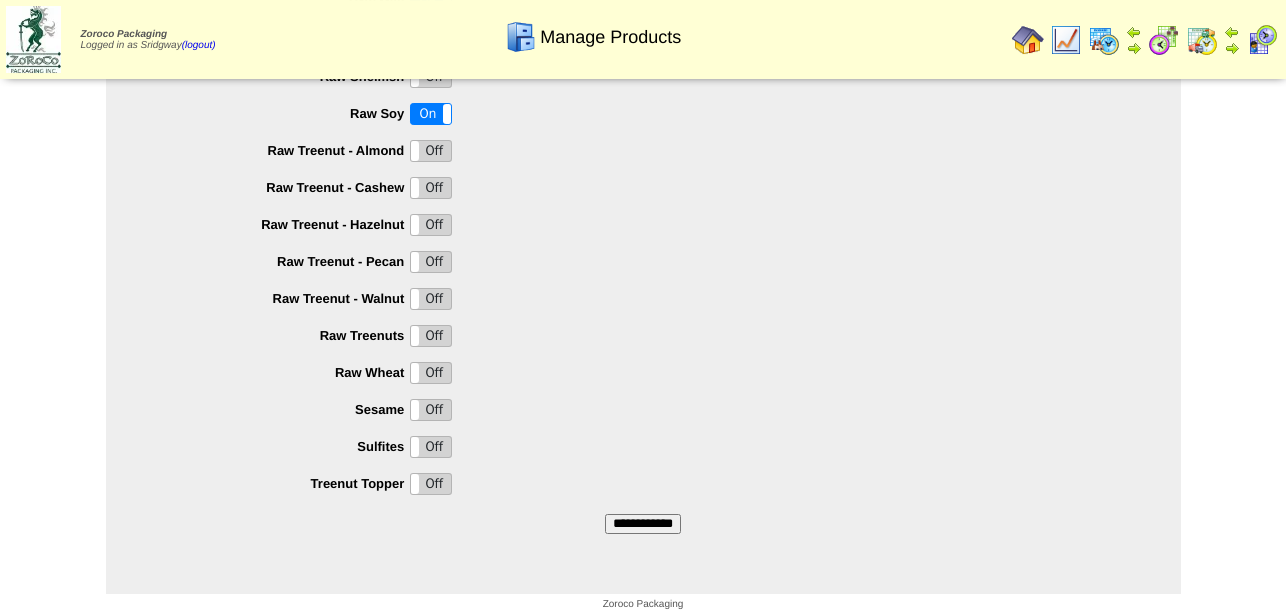 scroll, scrollTop: 2040, scrollLeft: 0, axis: vertical 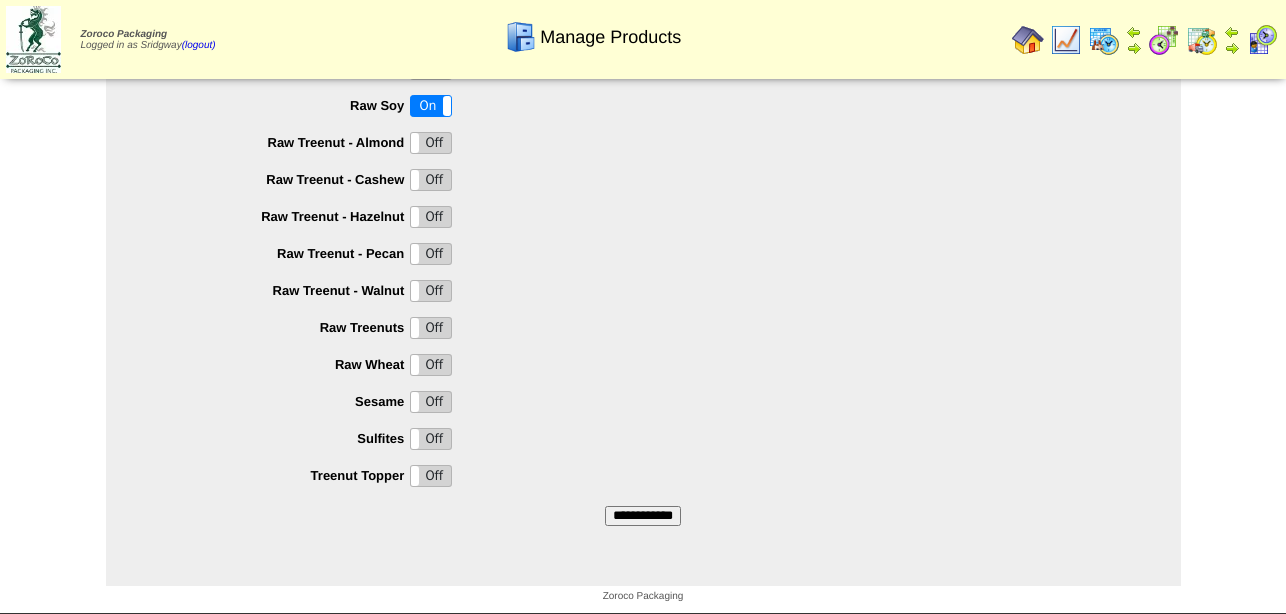 click on "Off" at bounding box center (431, 217) 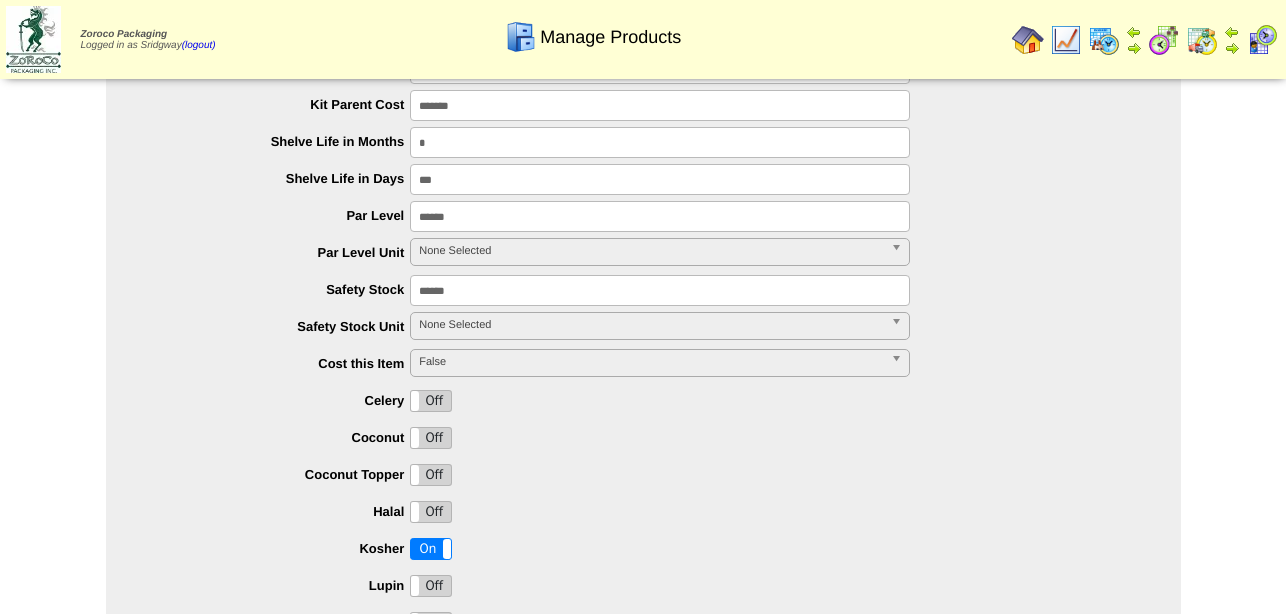 scroll, scrollTop: 1122, scrollLeft: 0, axis: vertical 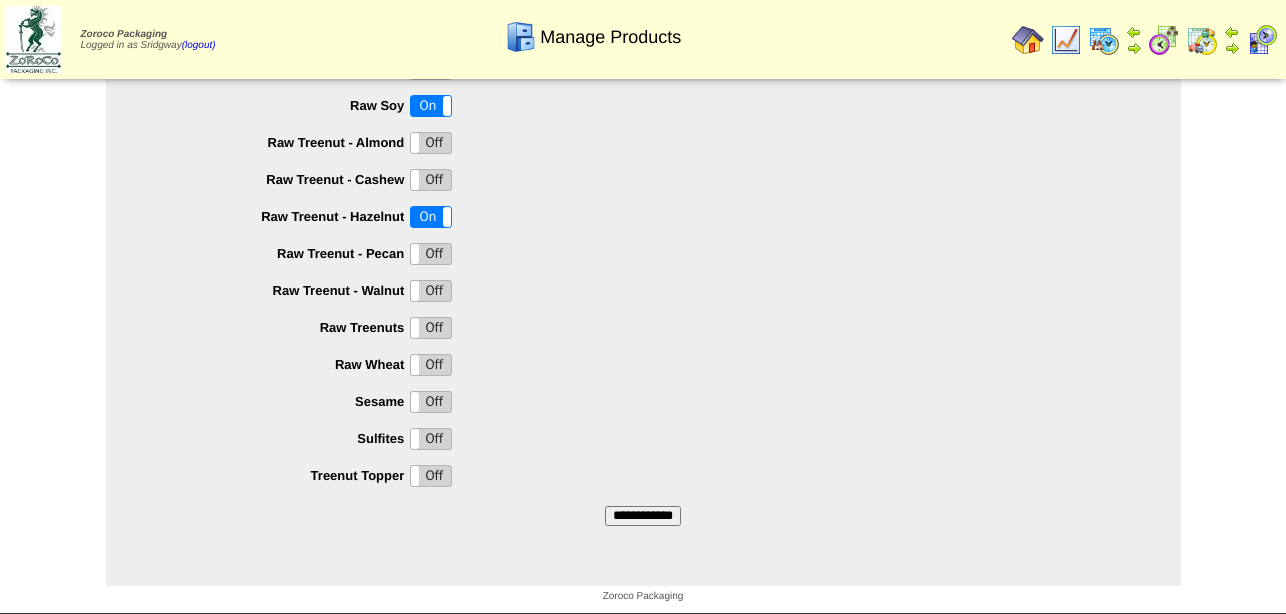 click on "**********" at bounding box center [643, 516] 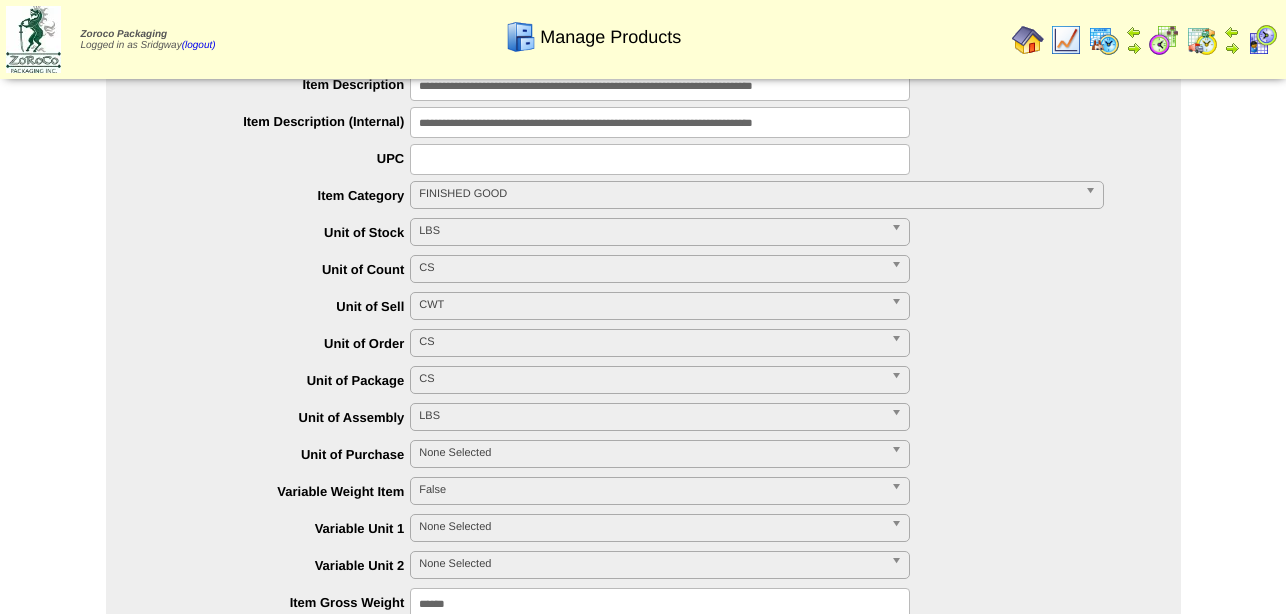 scroll, scrollTop: 0, scrollLeft: 0, axis: both 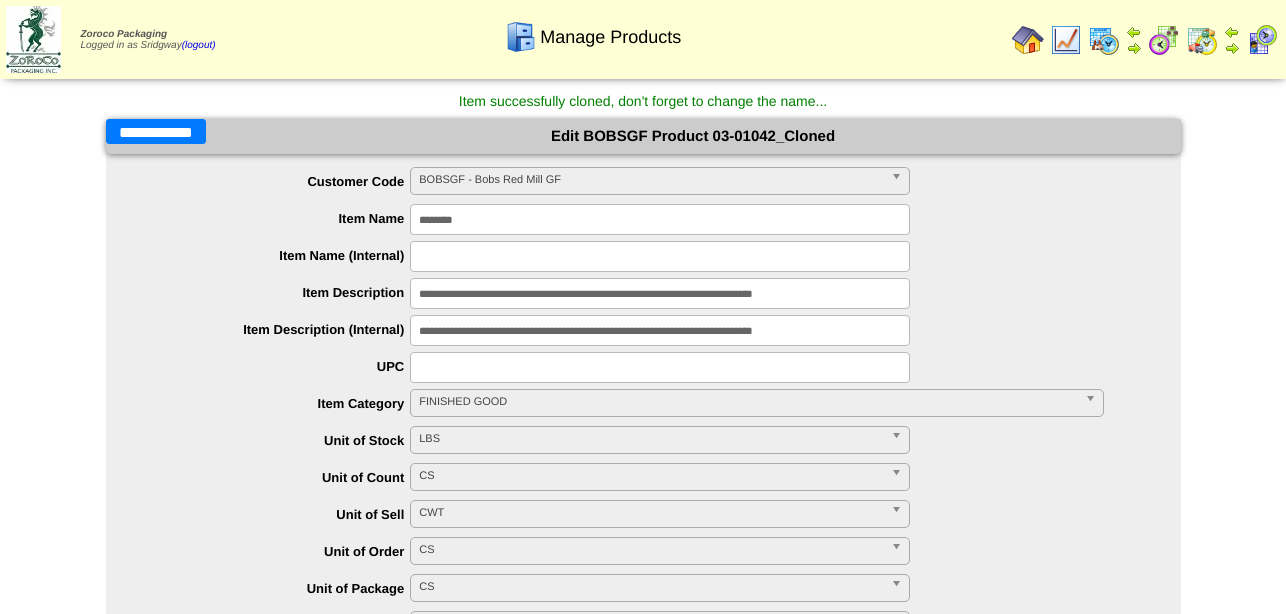 drag, startPoint x: 158, startPoint y: 130, endPoint x: 478, endPoint y: 234, distance: 336.47586 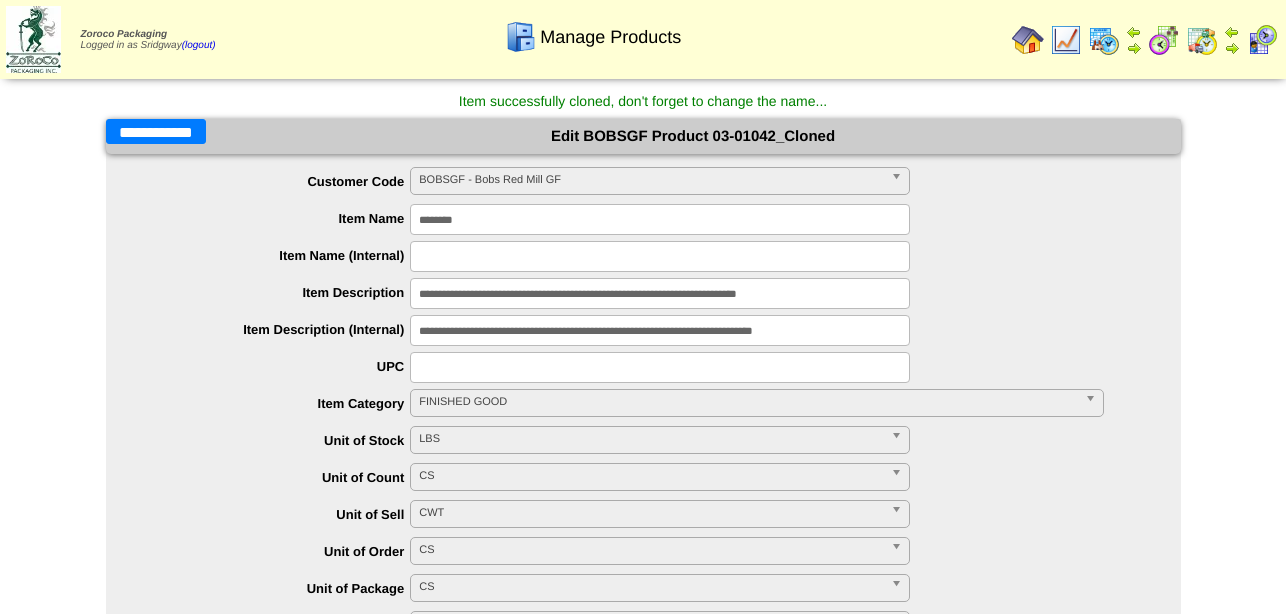 scroll, scrollTop: 0, scrollLeft: 0, axis: both 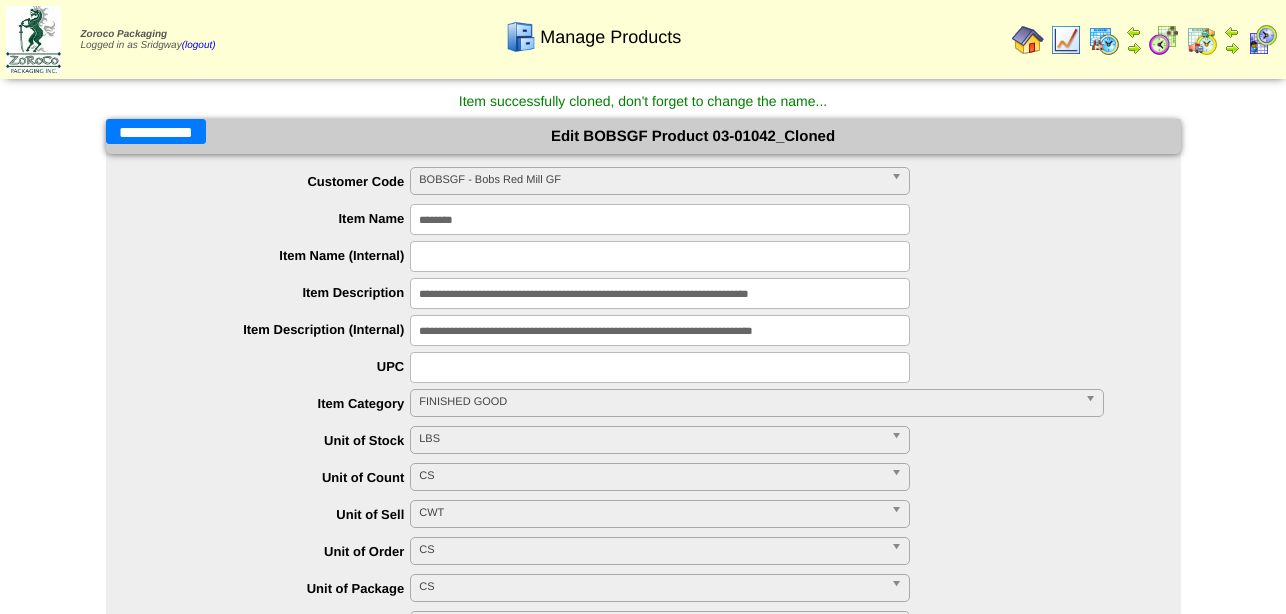 type on "**********" 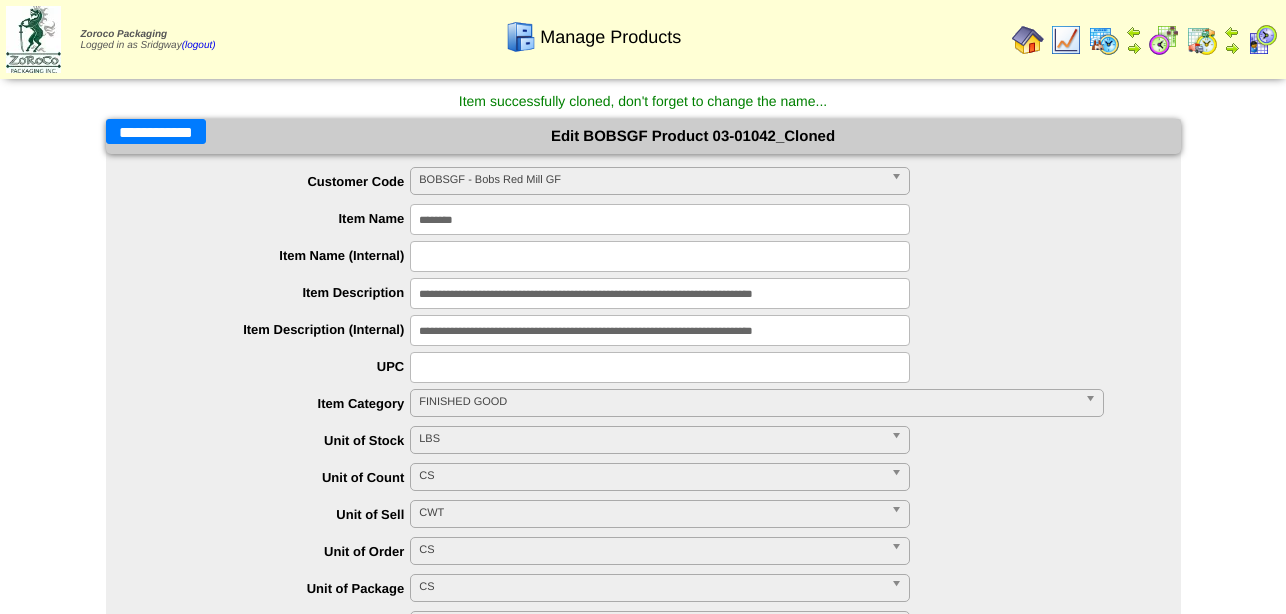 click on "**********" at bounding box center [643, 1348] 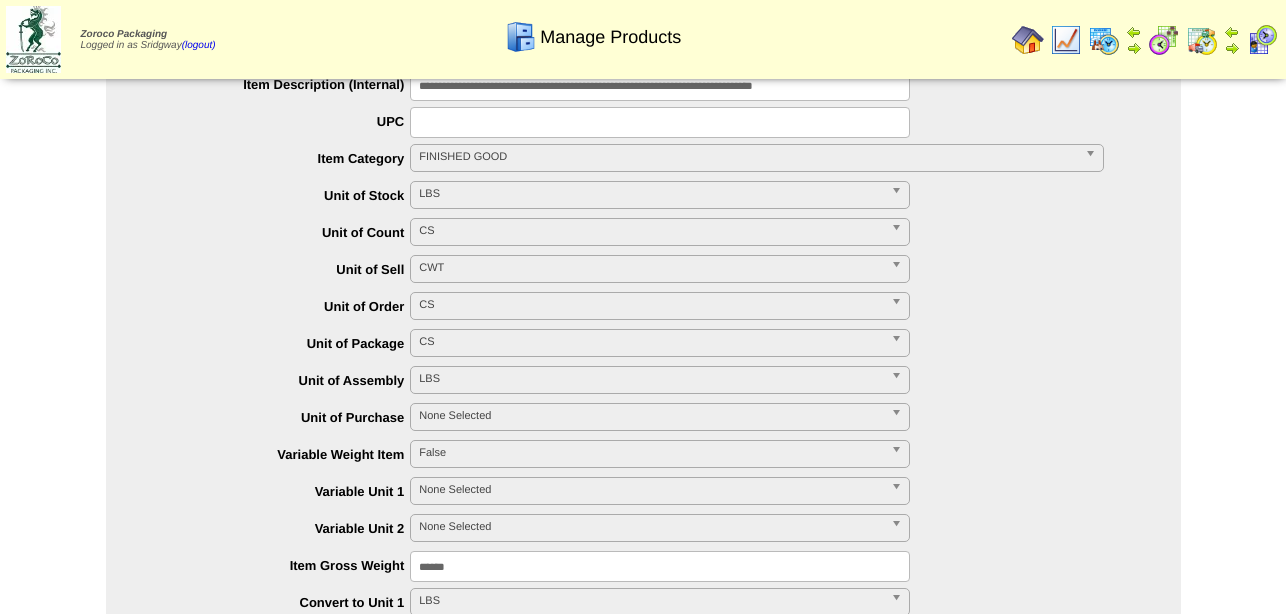 scroll, scrollTop: 0, scrollLeft: 0, axis: both 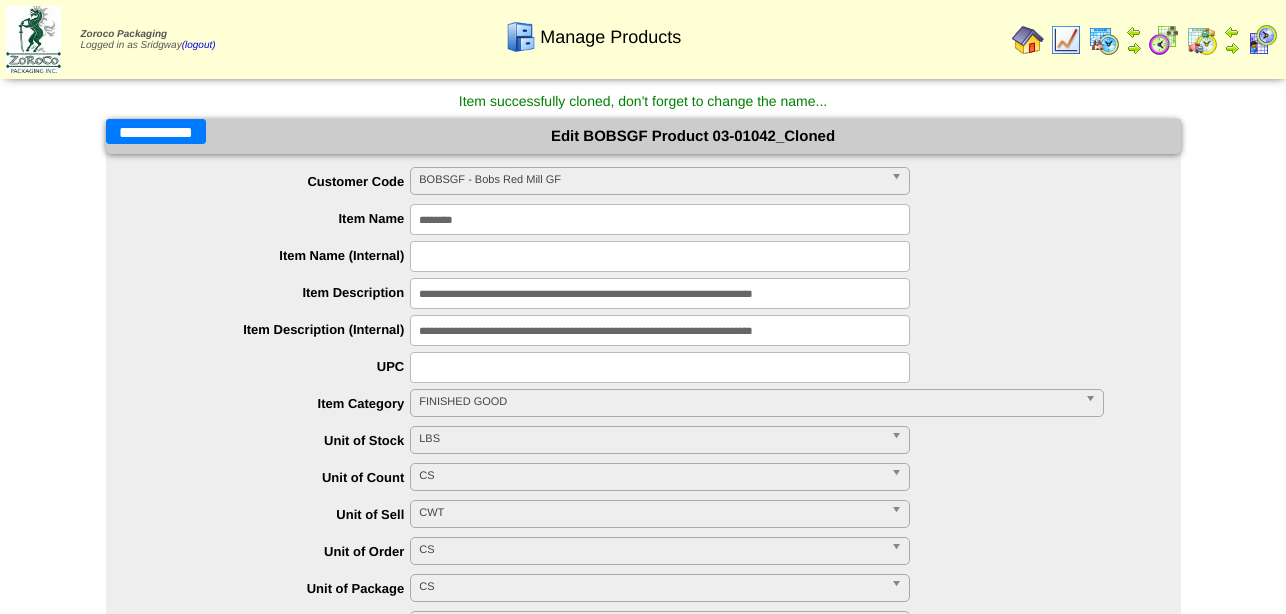 drag, startPoint x: 135, startPoint y: 130, endPoint x: 153, endPoint y: 133, distance: 18.248287 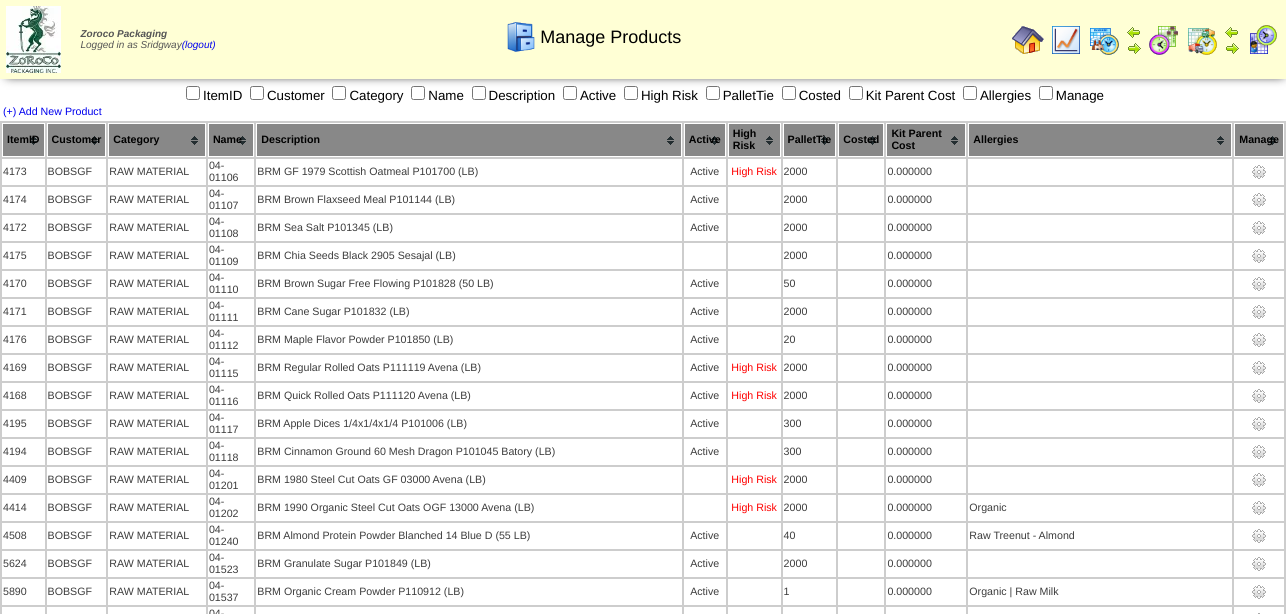 scroll, scrollTop: 1444, scrollLeft: 0, axis: vertical 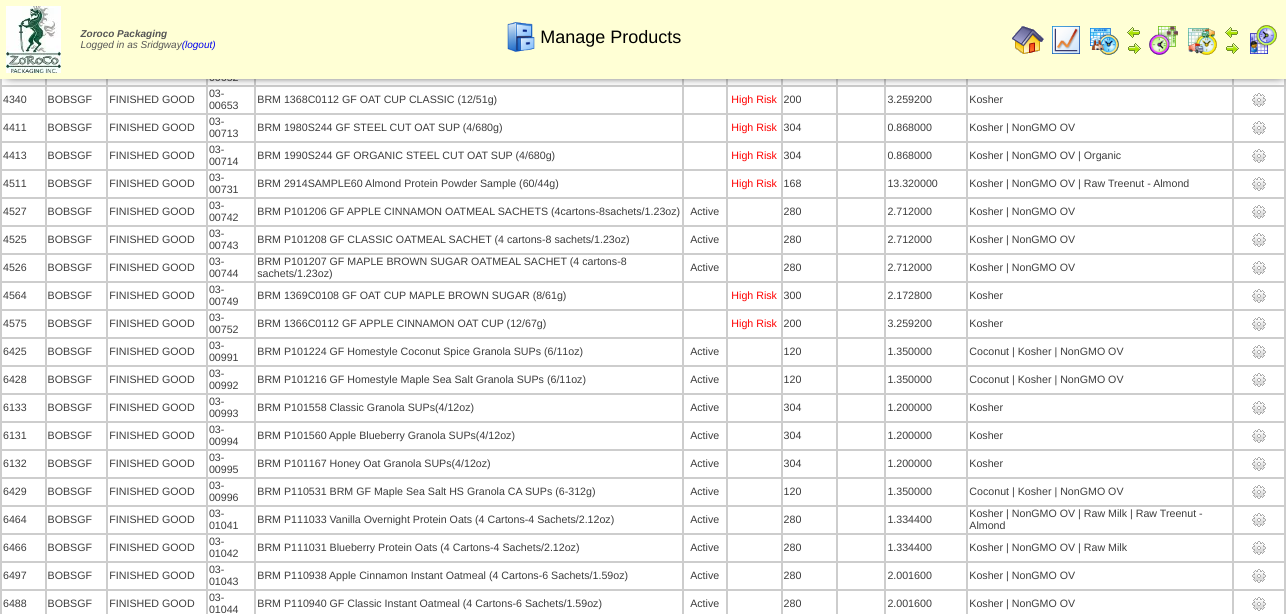 click at bounding box center [1028, 40] 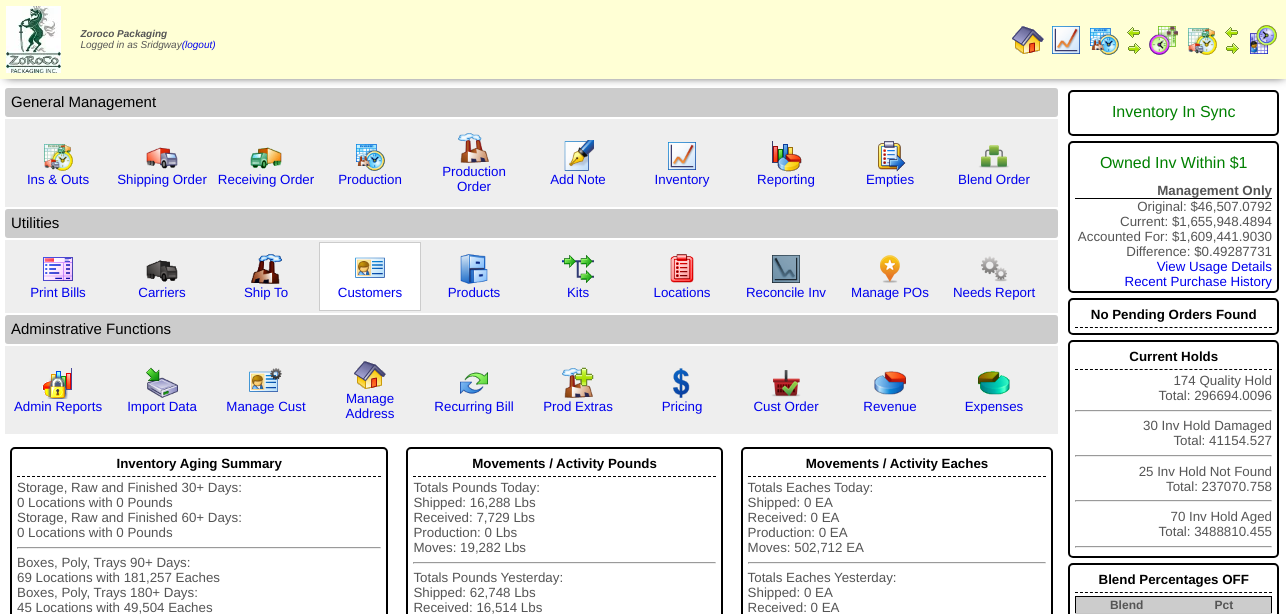 scroll, scrollTop: 0, scrollLeft: 0, axis: both 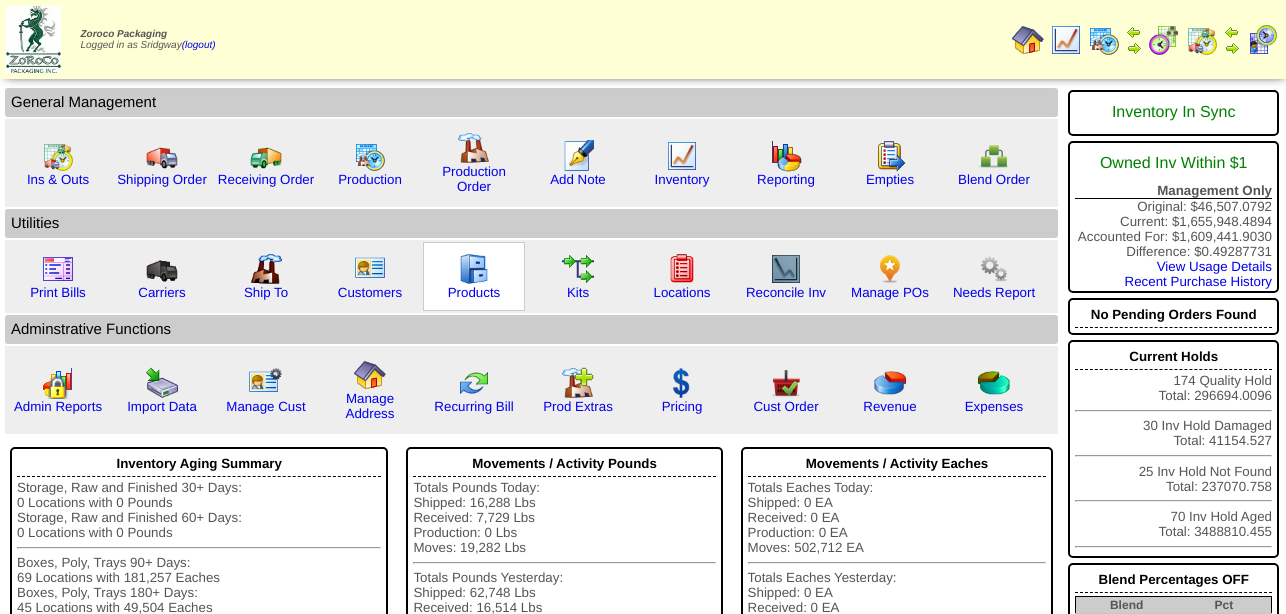 click at bounding box center (474, 269) 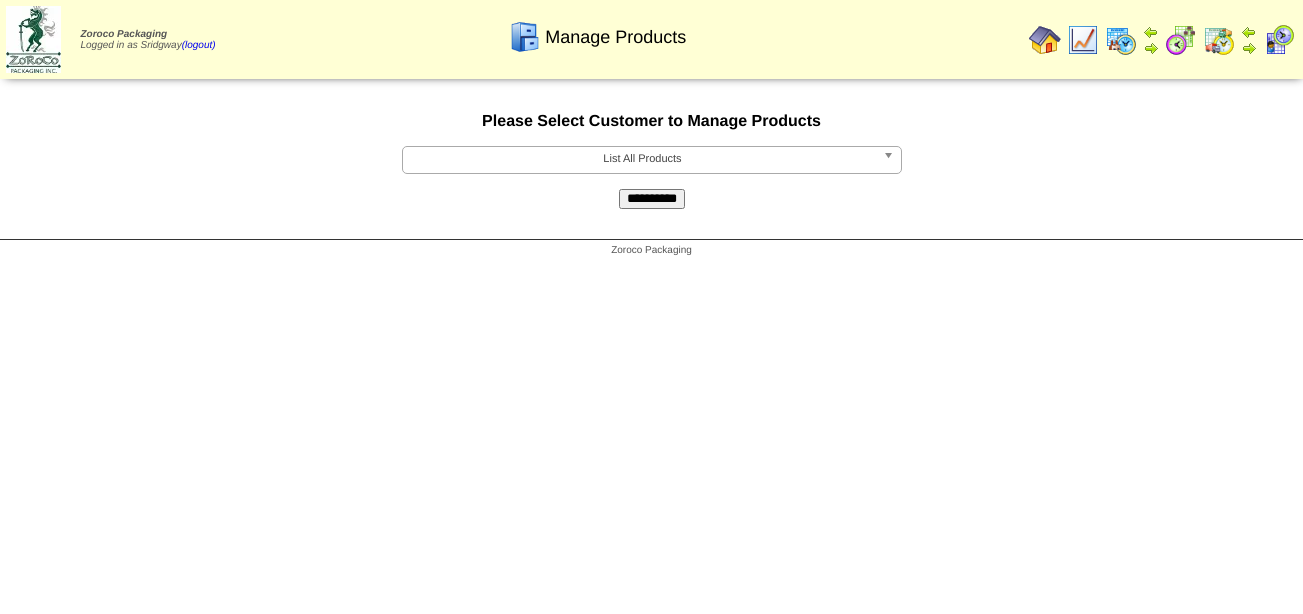 scroll, scrollTop: 0, scrollLeft: 0, axis: both 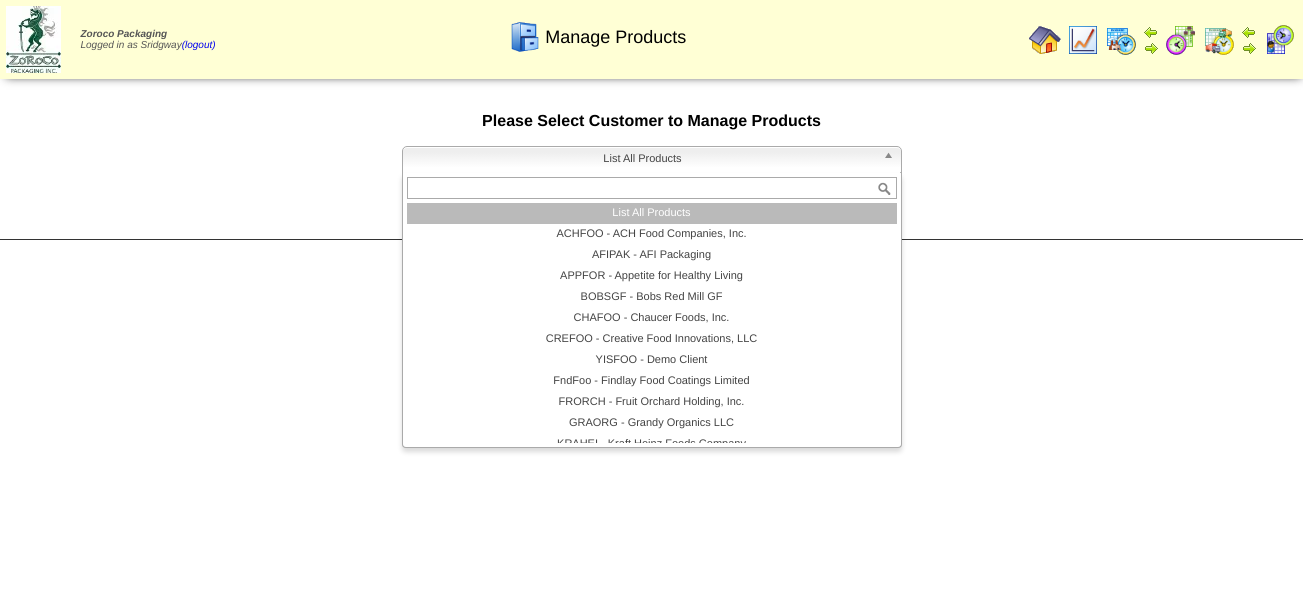 click on "List All Products" at bounding box center [643, 159] 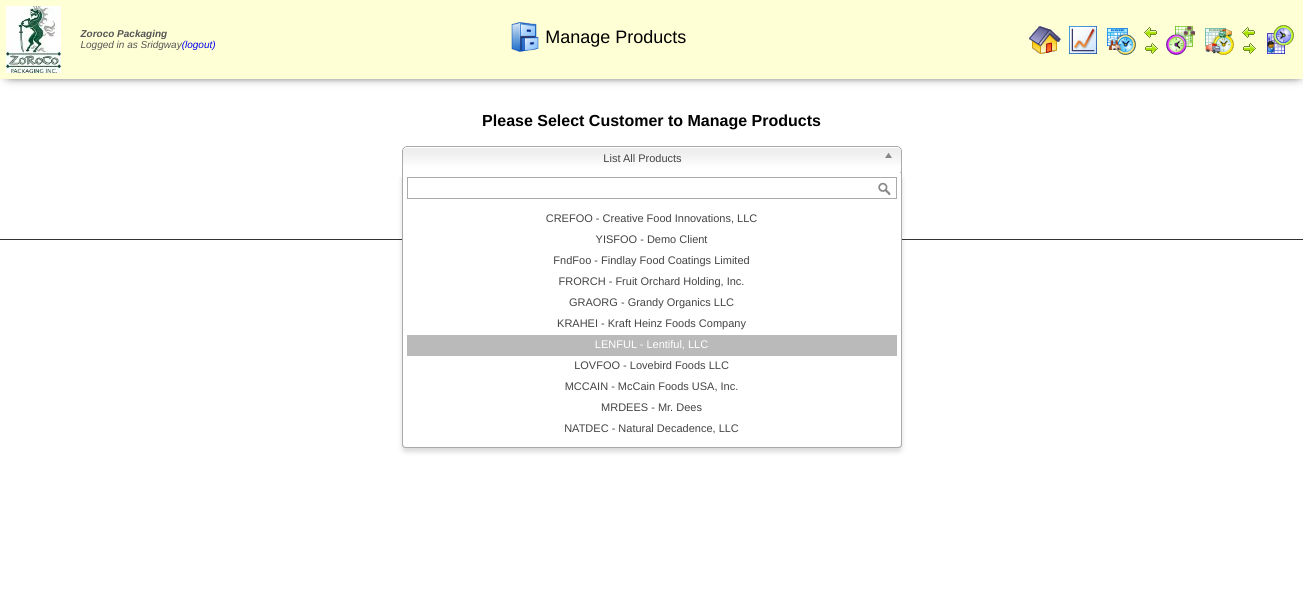 scroll, scrollTop: 240, scrollLeft: 0, axis: vertical 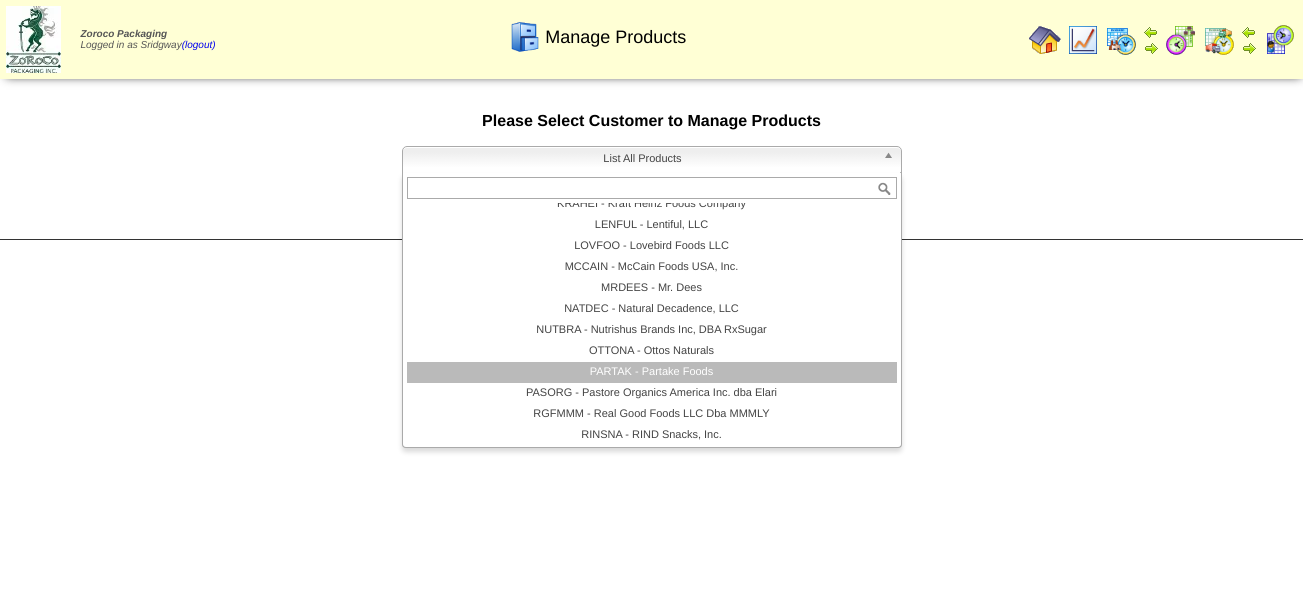 click on "PARTAK - Partake Foods" at bounding box center [652, 372] 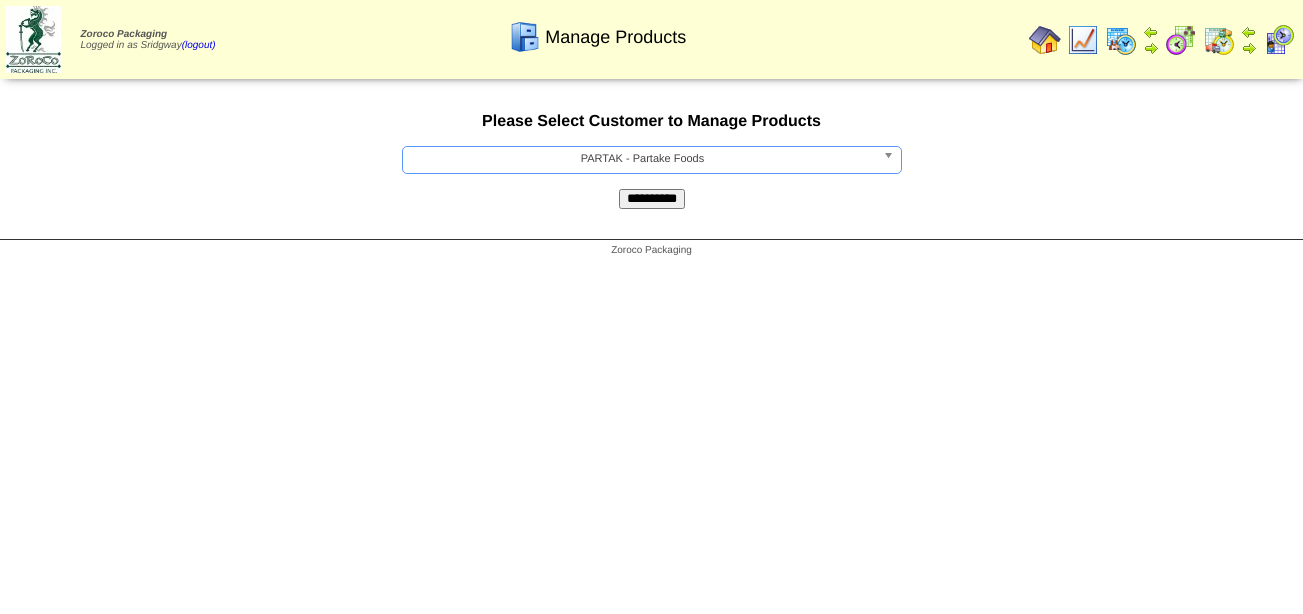 click on "**********" at bounding box center (652, 199) 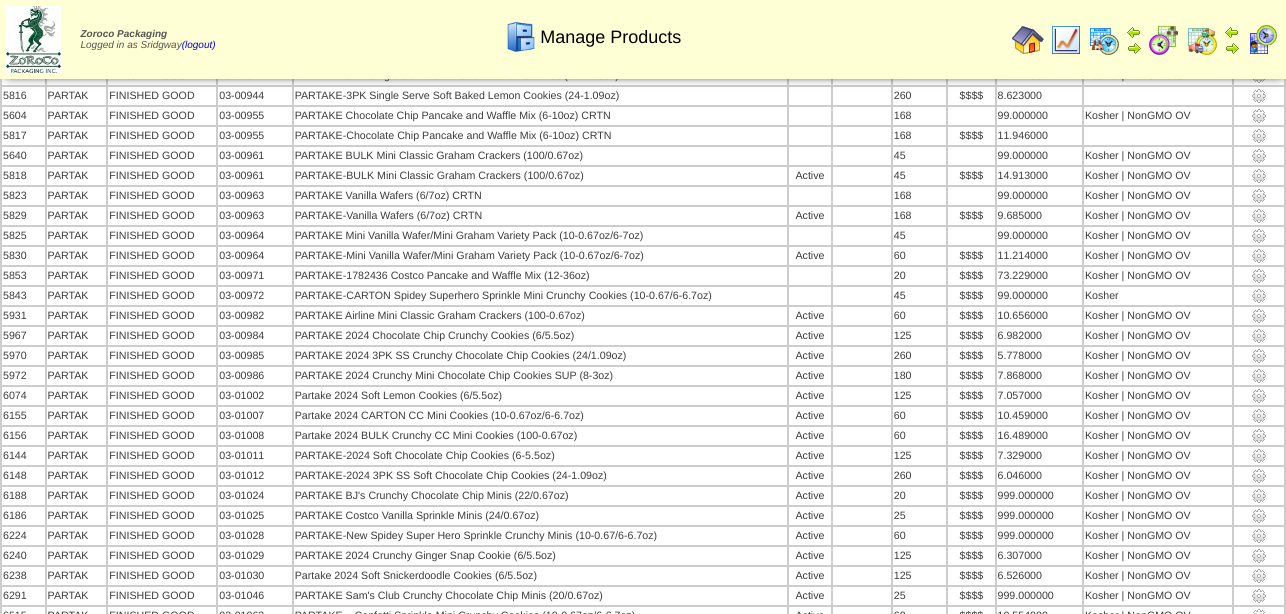 scroll, scrollTop: 4794, scrollLeft: 0, axis: vertical 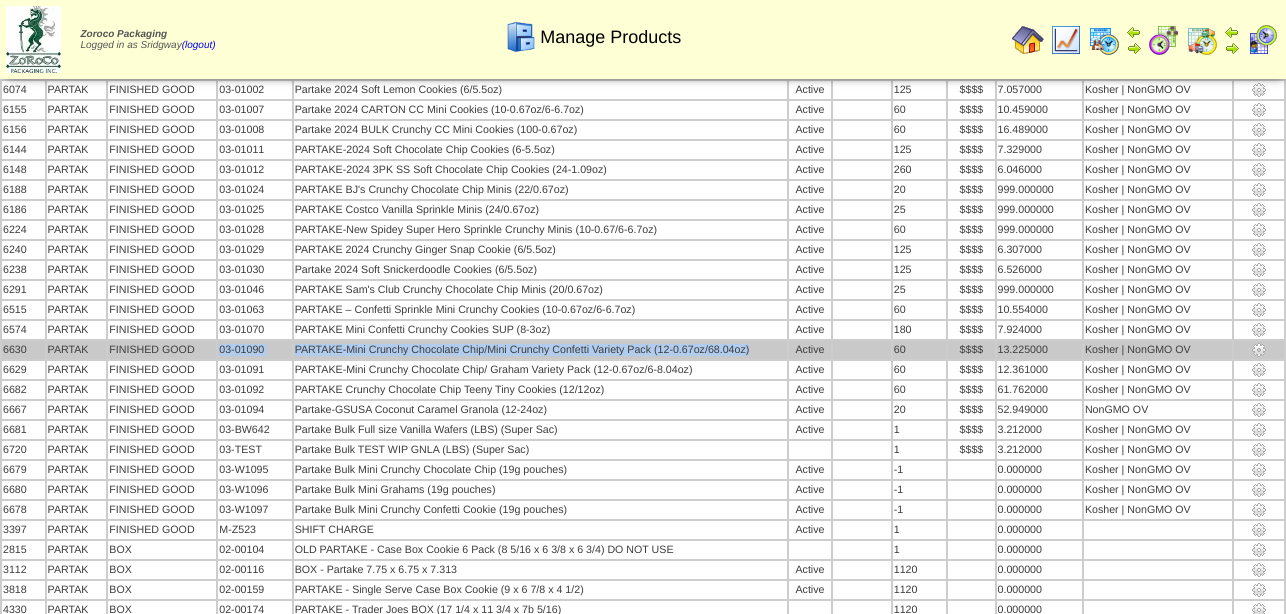 drag, startPoint x: 218, startPoint y: 357, endPoint x: 787, endPoint y: 365, distance: 569.0562 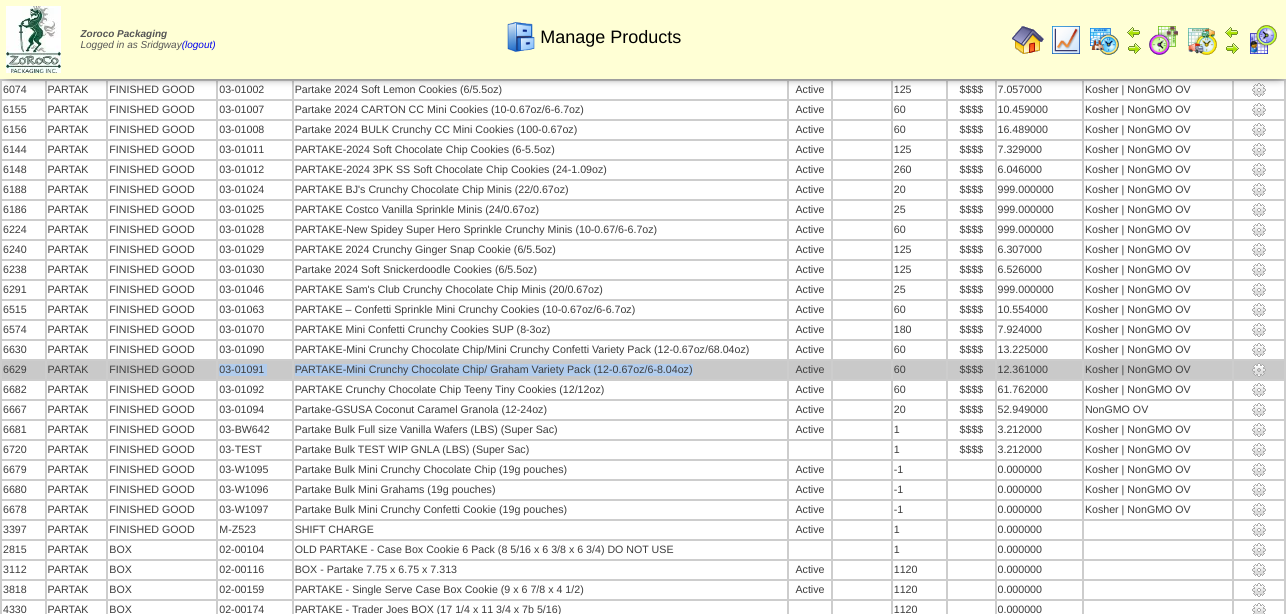 drag, startPoint x: 222, startPoint y: 374, endPoint x: 718, endPoint y: 385, distance: 496.12195 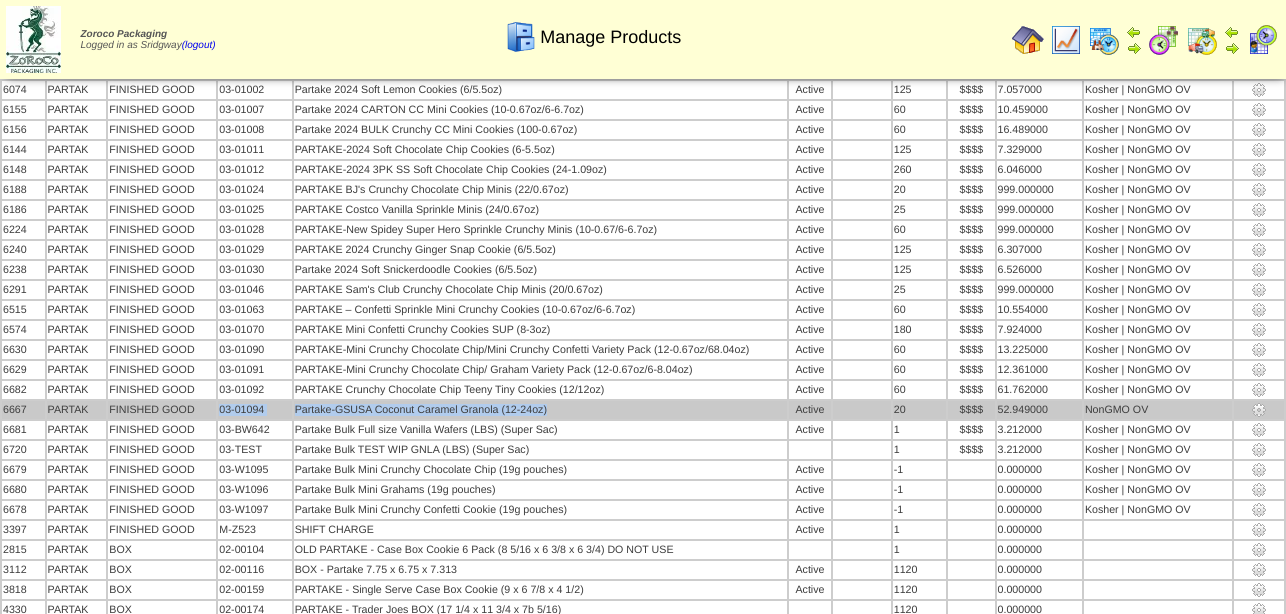 drag, startPoint x: 220, startPoint y: 413, endPoint x: 598, endPoint y: 422, distance: 378.10712 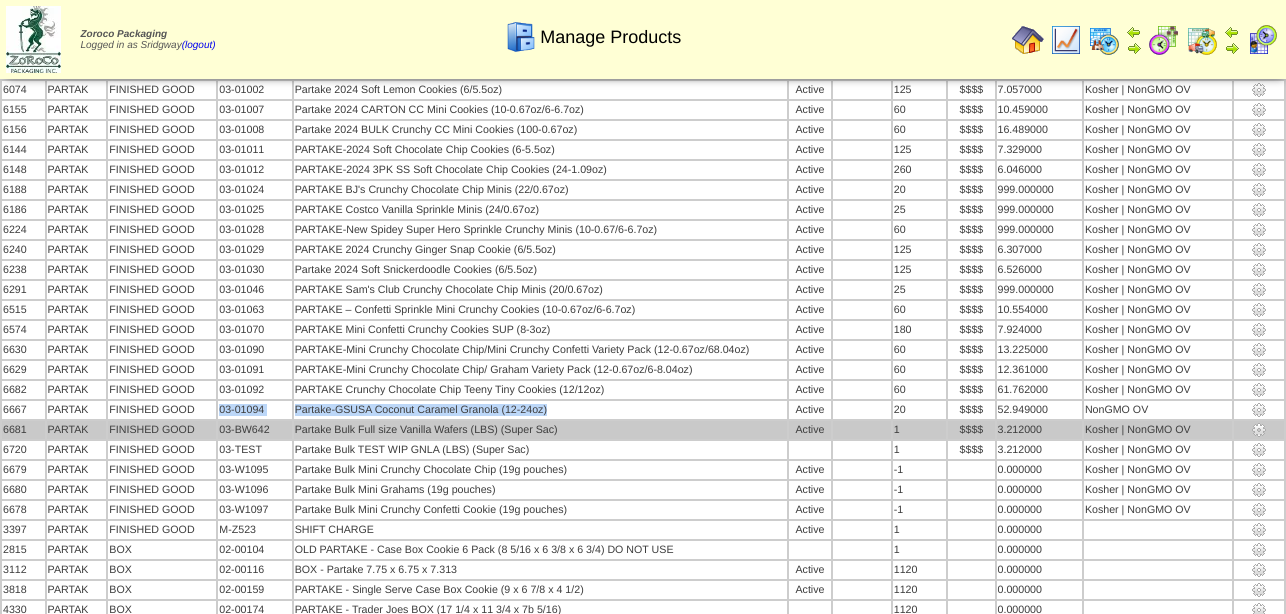 copy on "03-01094                                                                                                                                                  Partake-GSUSA Coconut Caramel Granola (12-24oz)" 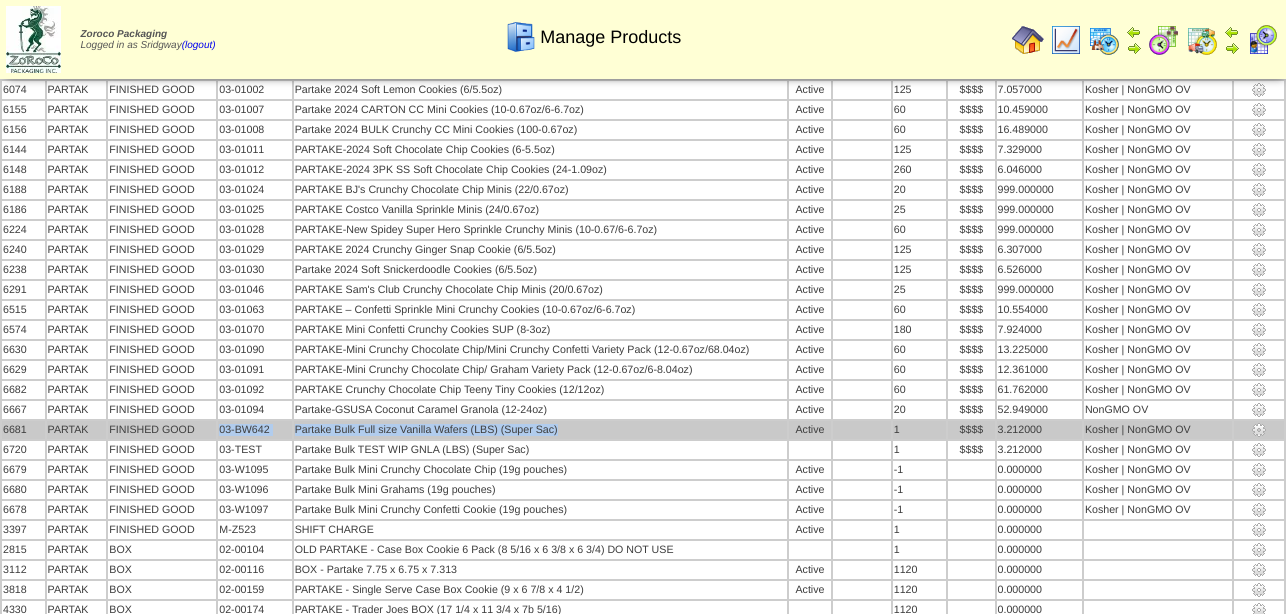 drag, startPoint x: 221, startPoint y: 435, endPoint x: 561, endPoint y: 441, distance: 340.05295 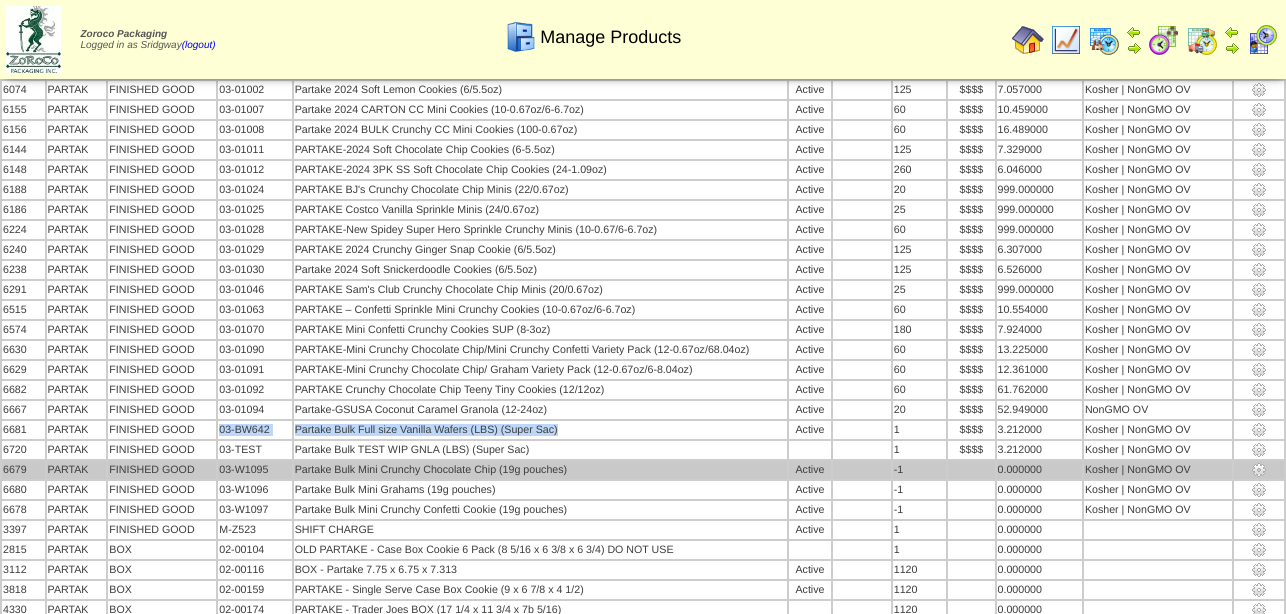 drag, startPoint x: 579, startPoint y: 482, endPoint x: 220, endPoint y: 478, distance: 359.02228 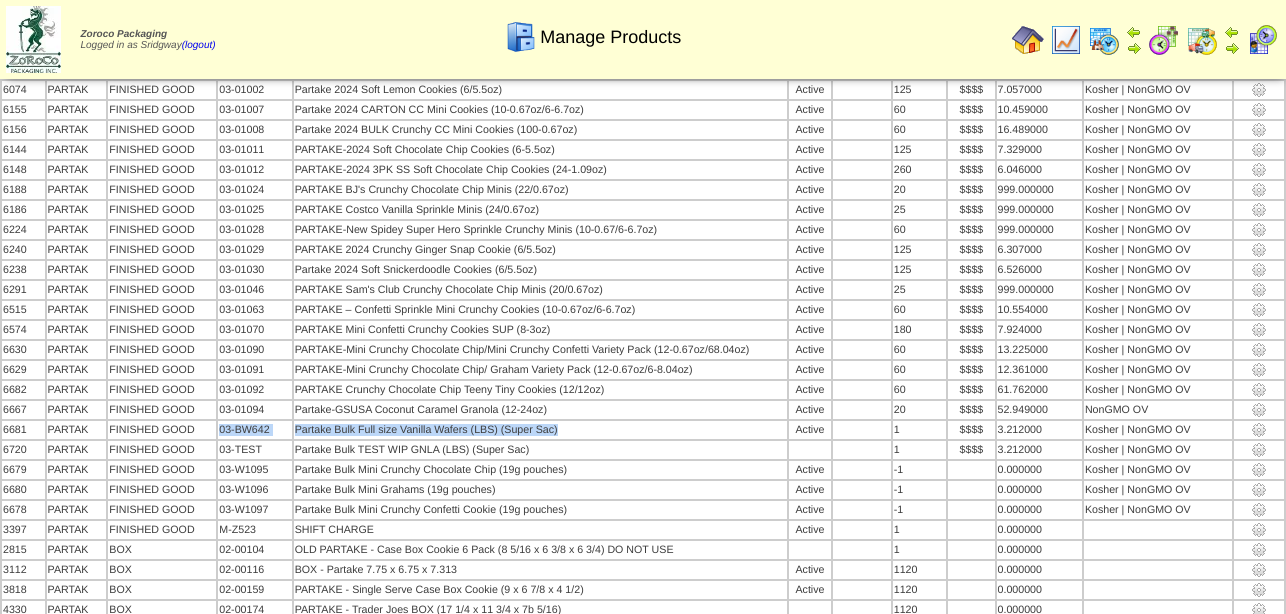 copy on "03-W1095                                                                                                                                                  Partake Bulk Mini Crunchy Chocolate Chip (19g pouches)" 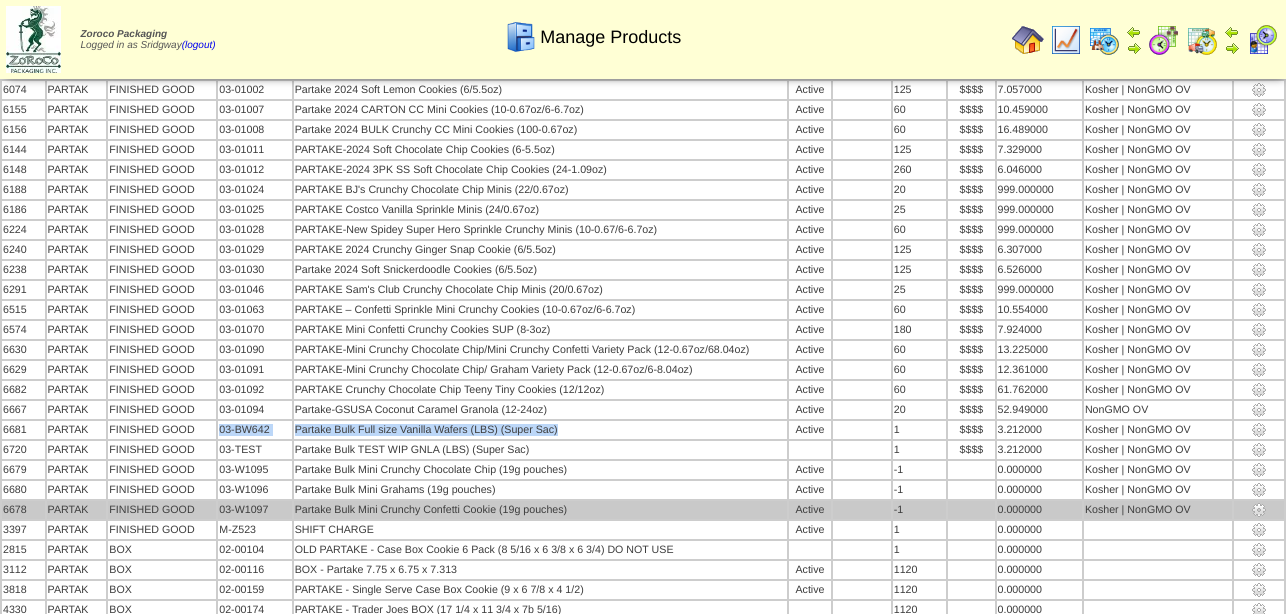 drag, startPoint x: 582, startPoint y: 519, endPoint x: 222, endPoint y: 523, distance: 360.02222 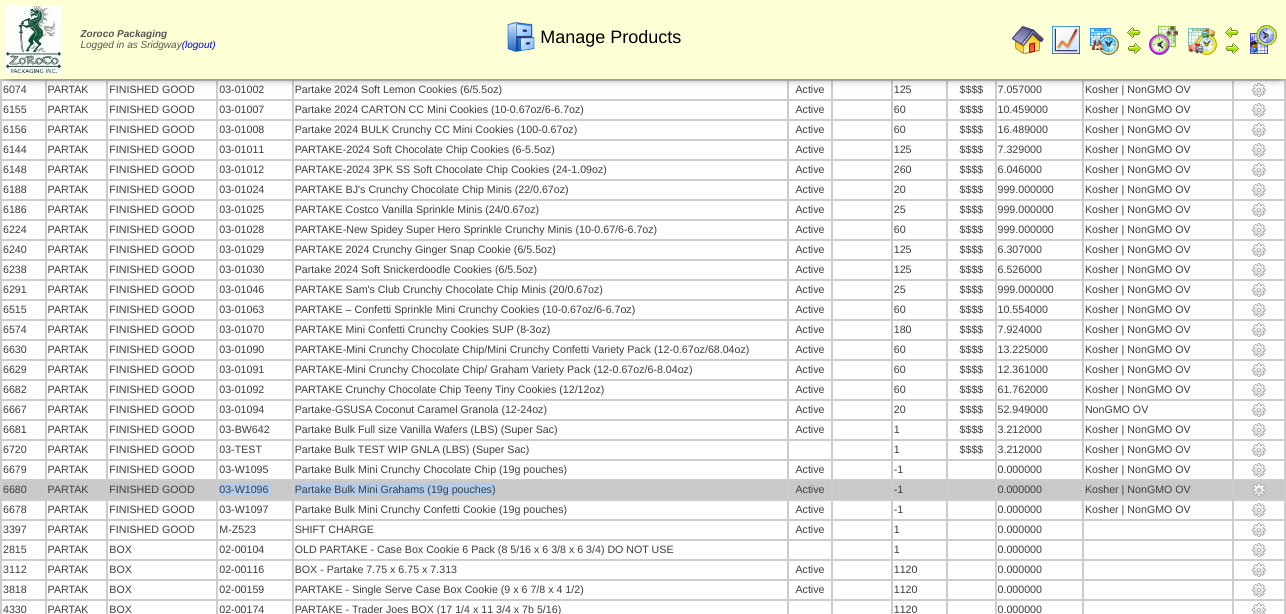 drag, startPoint x: 519, startPoint y: 499, endPoint x: 219, endPoint y: 501, distance: 300.00665 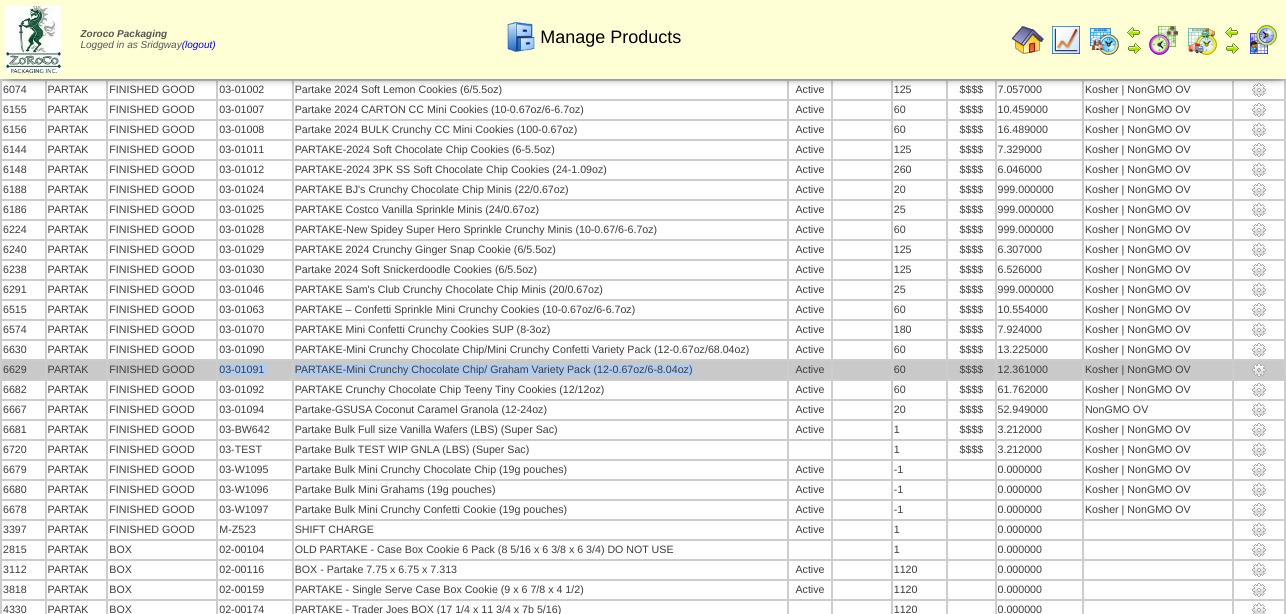 drag, startPoint x: 219, startPoint y: 373, endPoint x: 693, endPoint y: 382, distance: 474.08545 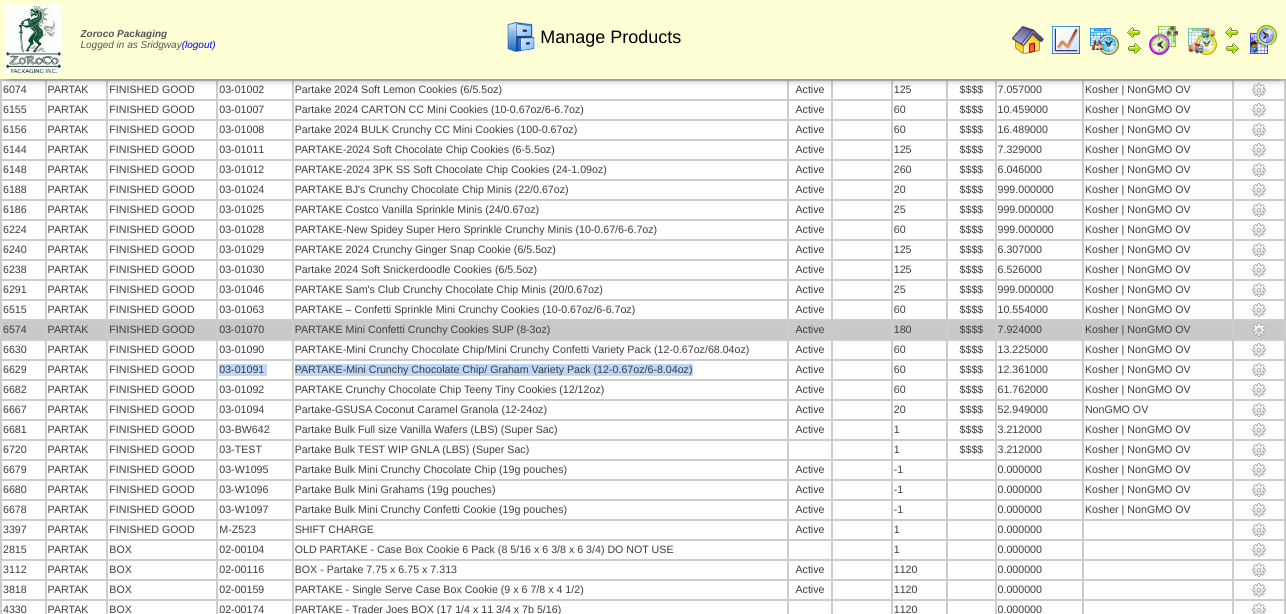 copy on "03-01091                                                                                                                                                  PARTAKE-Mini Crunchy Chocolate Chip/ Graham Variety Pack (12-0.67oz/6-8.04oz)" 